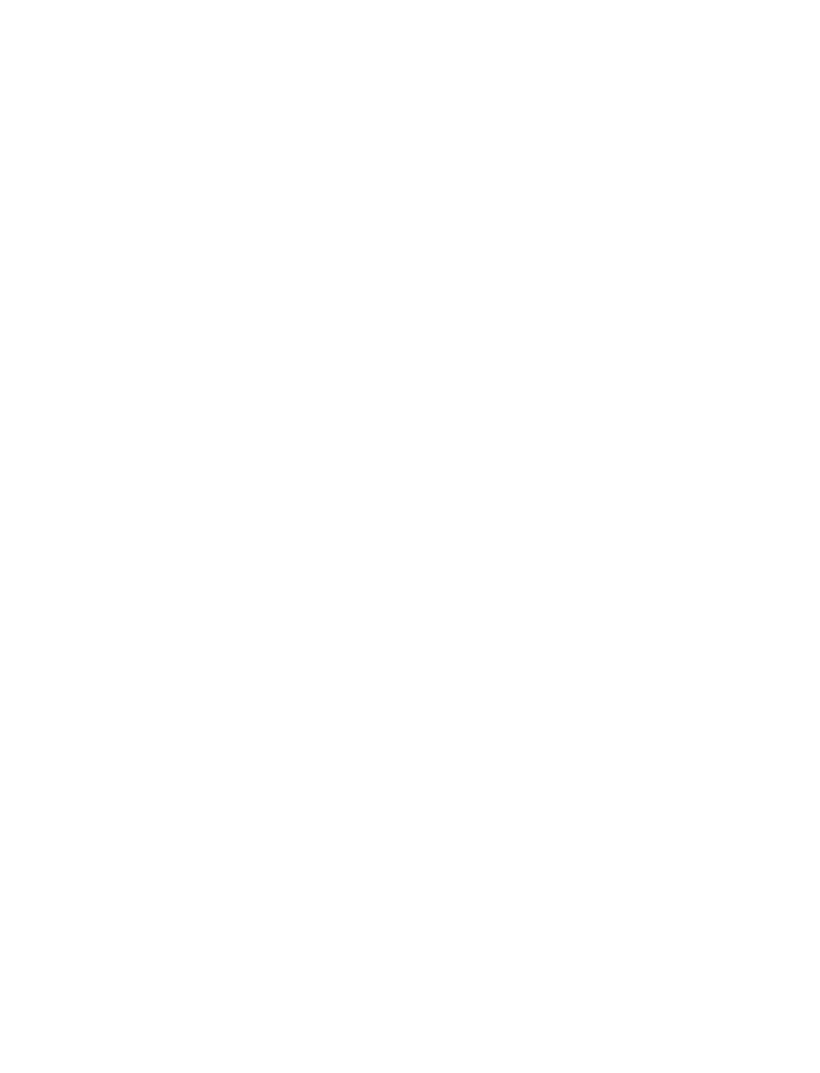 scroll, scrollTop: 0, scrollLeft: 0, axis: both 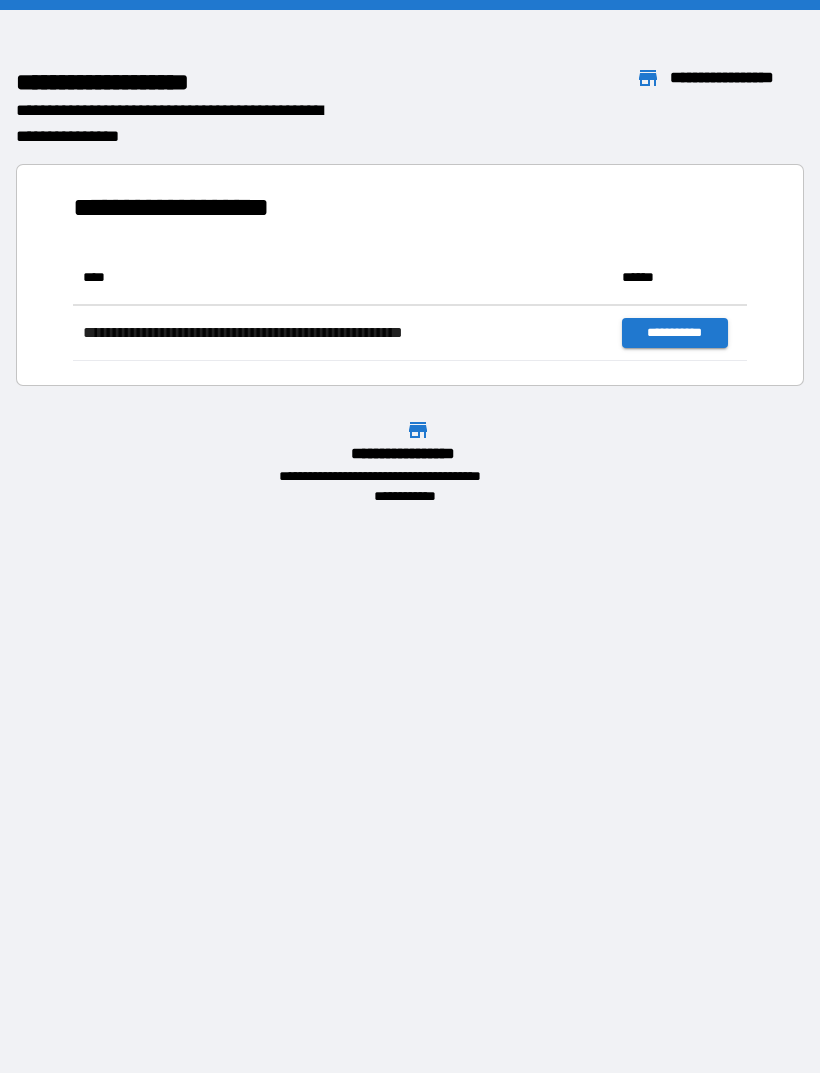 click on "**********" at bounding box center (410, 536) 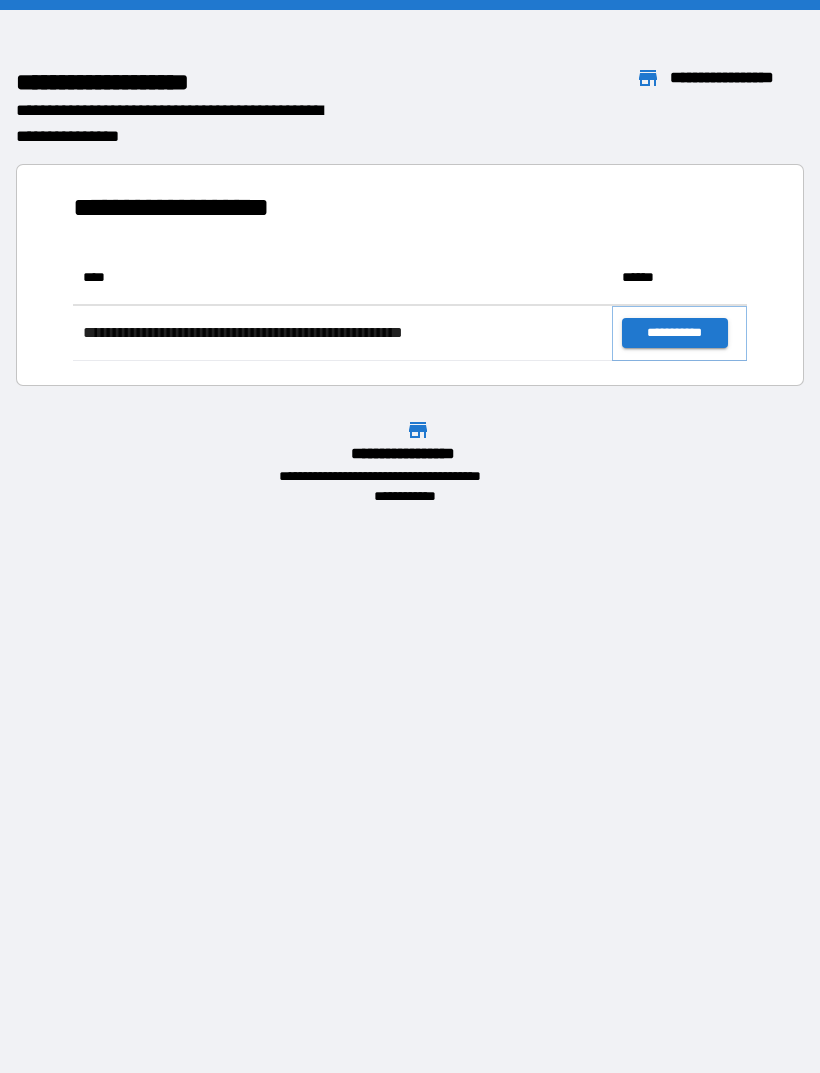 click on "**********" at bounding box center (674, 333) 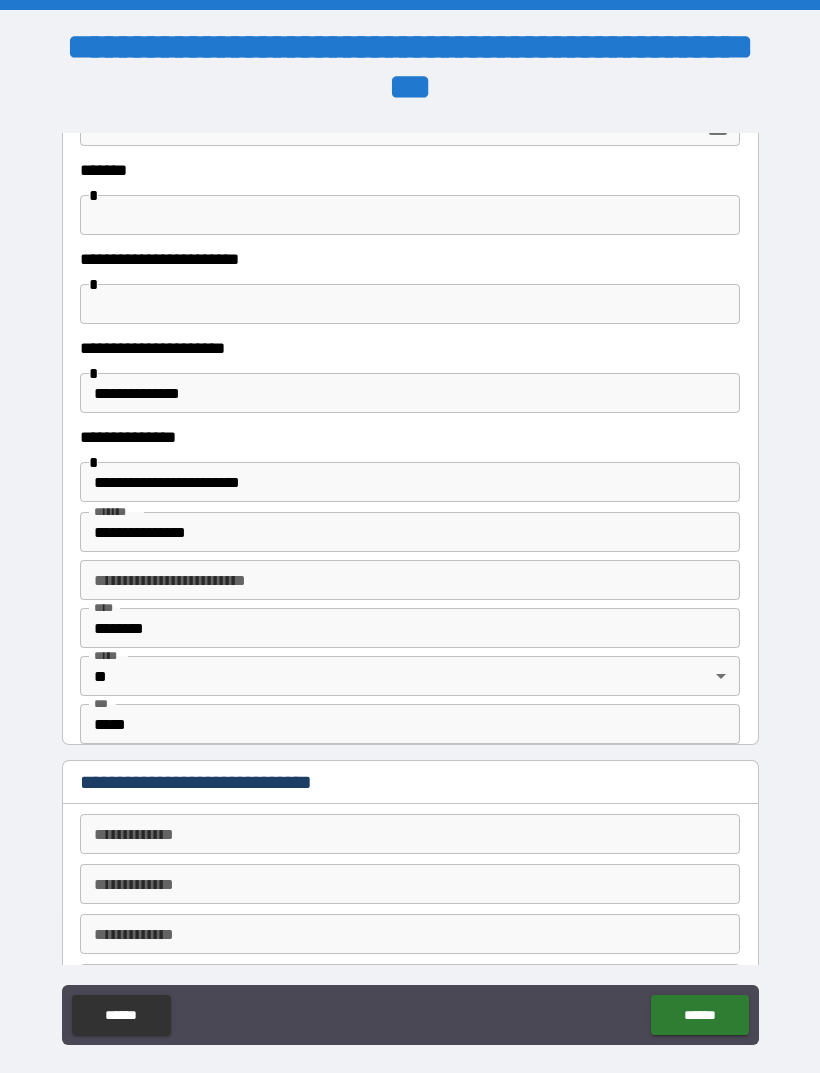 scroll, scrollTop: 349, scrollLeft: 0, axis: vertical 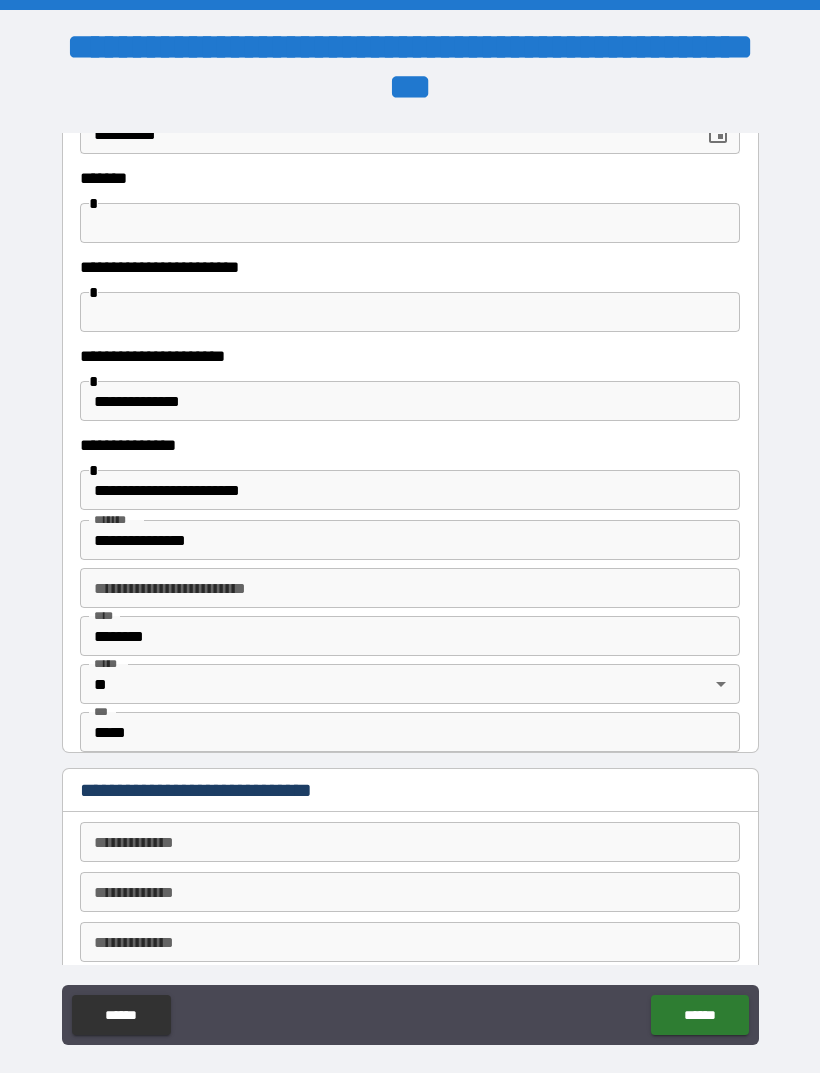 click on "**********" at bounding box center (410, 490) 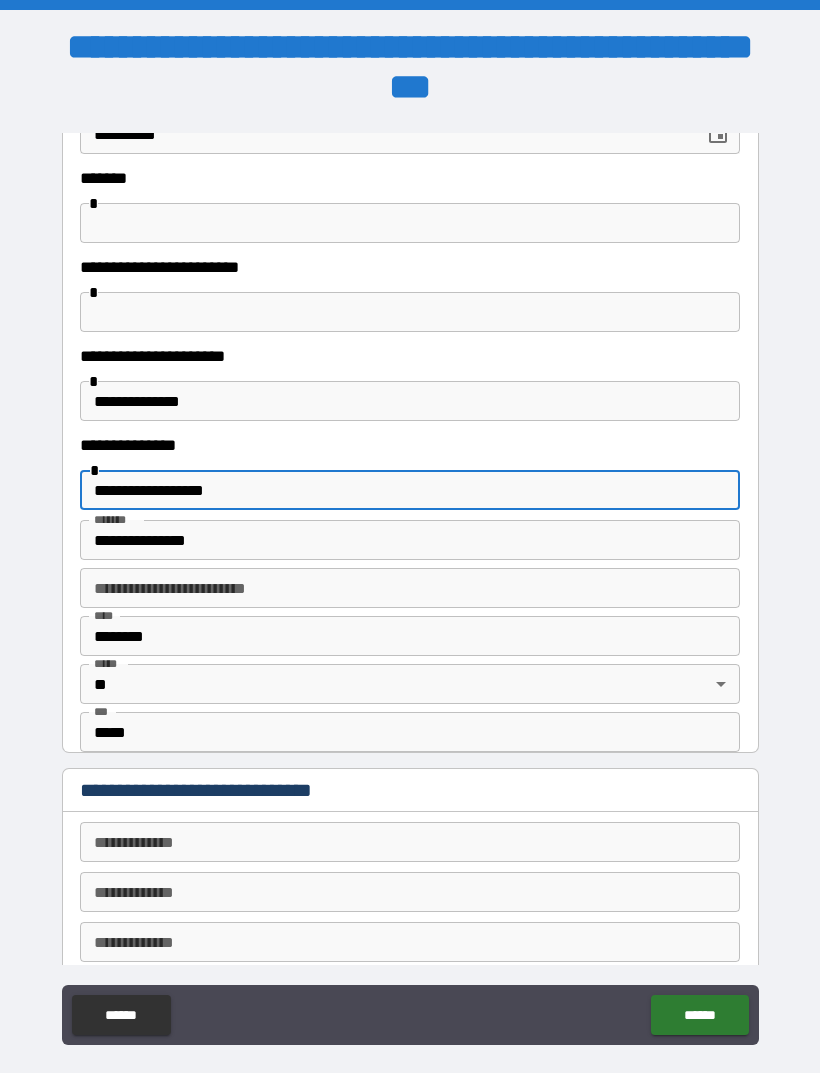 type on "**********" 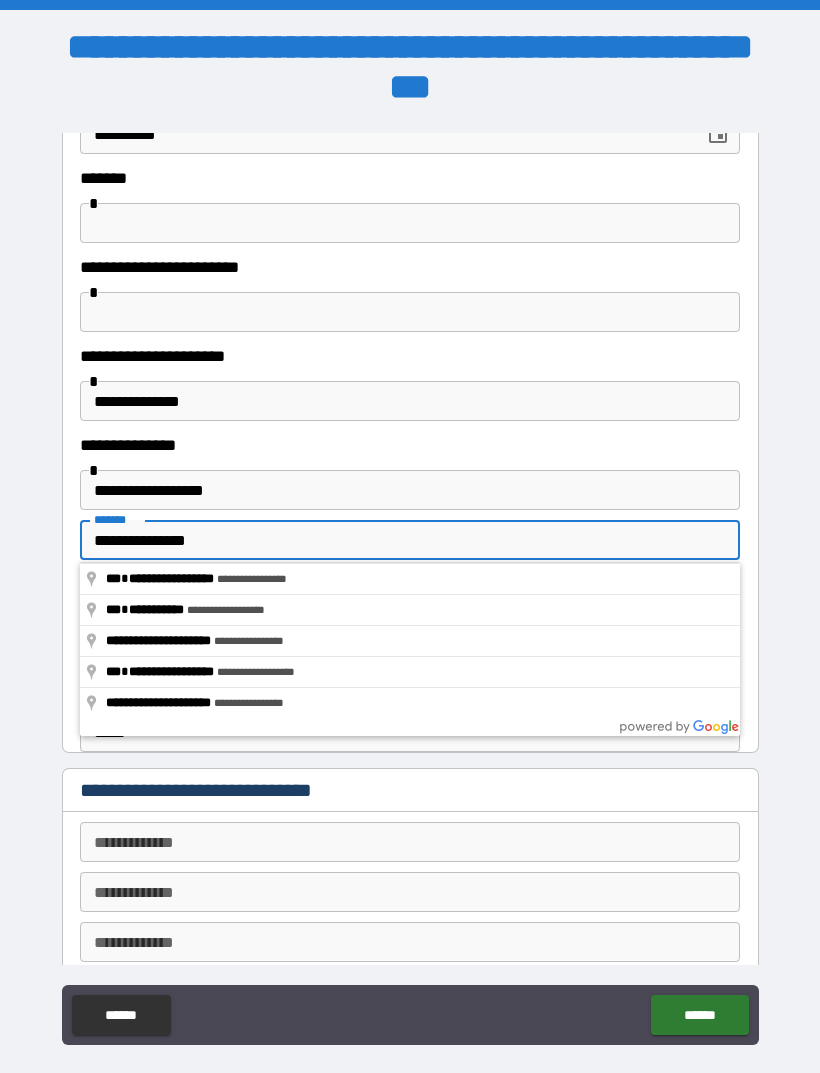 click on "**********" at bounding box center [410, 445] 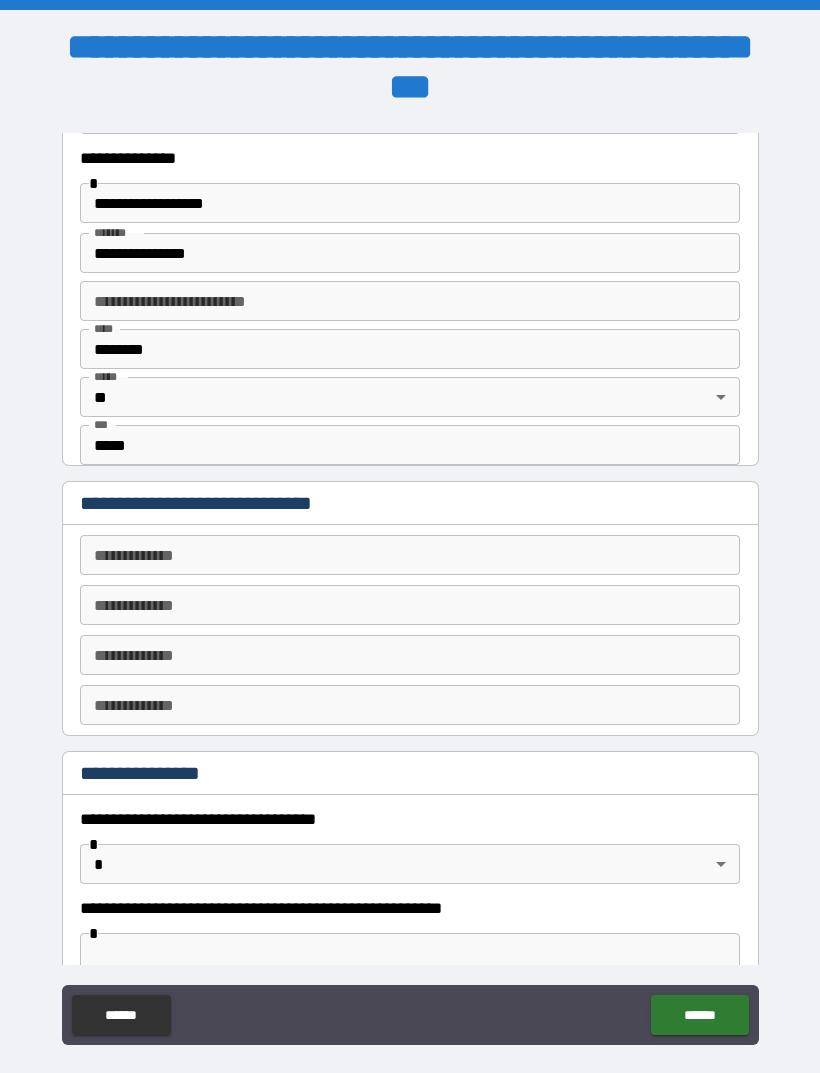 scroll, scrollTop: 682, scrollLeft: 0, axis: vertical 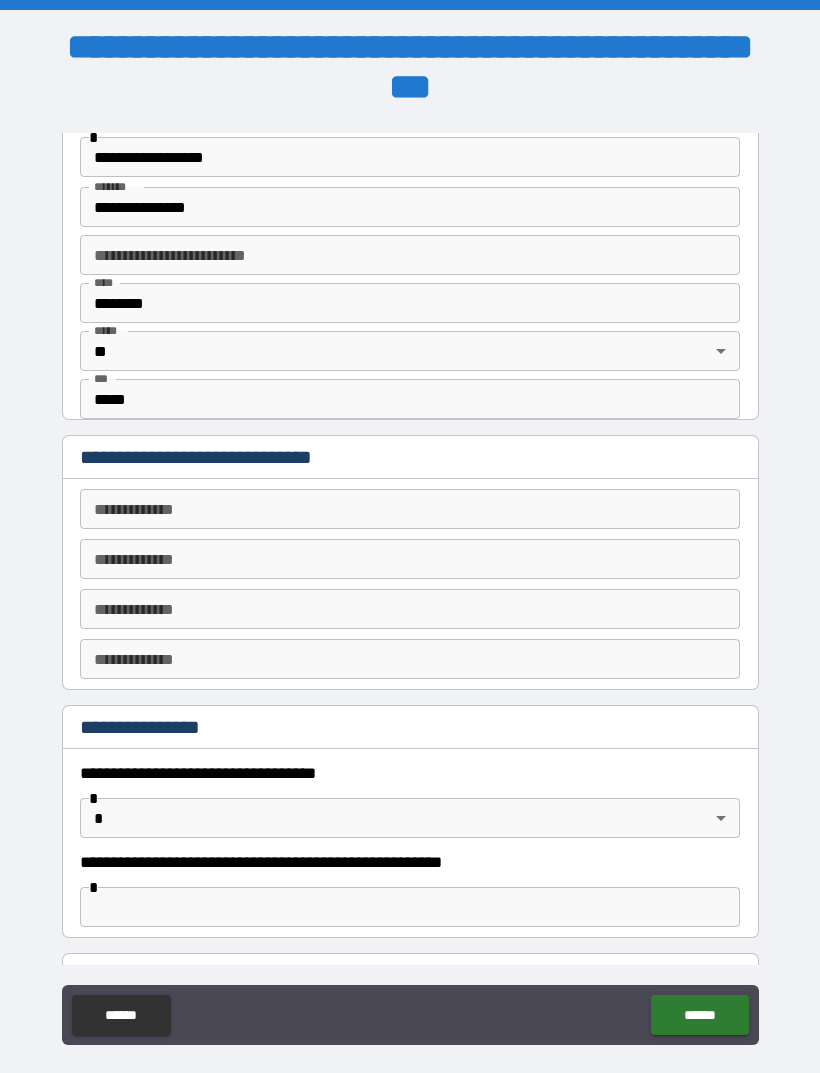 click on "******" at bounding box center [699, 1015] 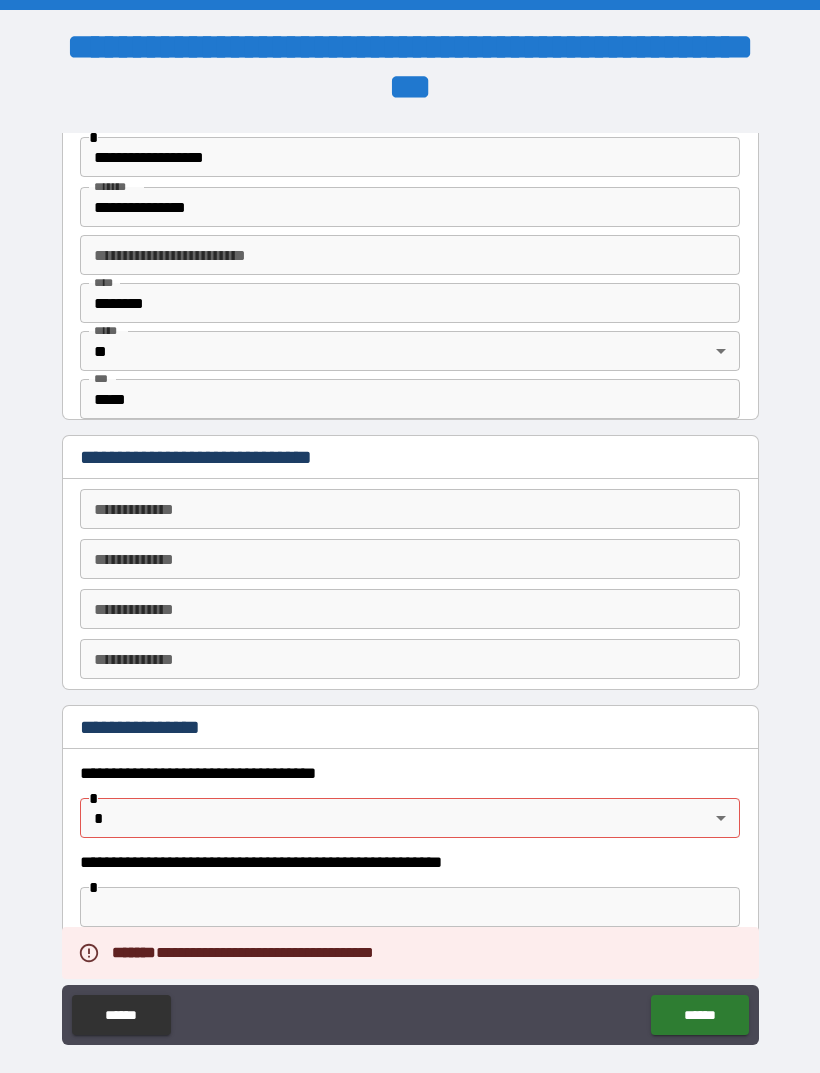 click on "**********" at bounding box center (410, 568) 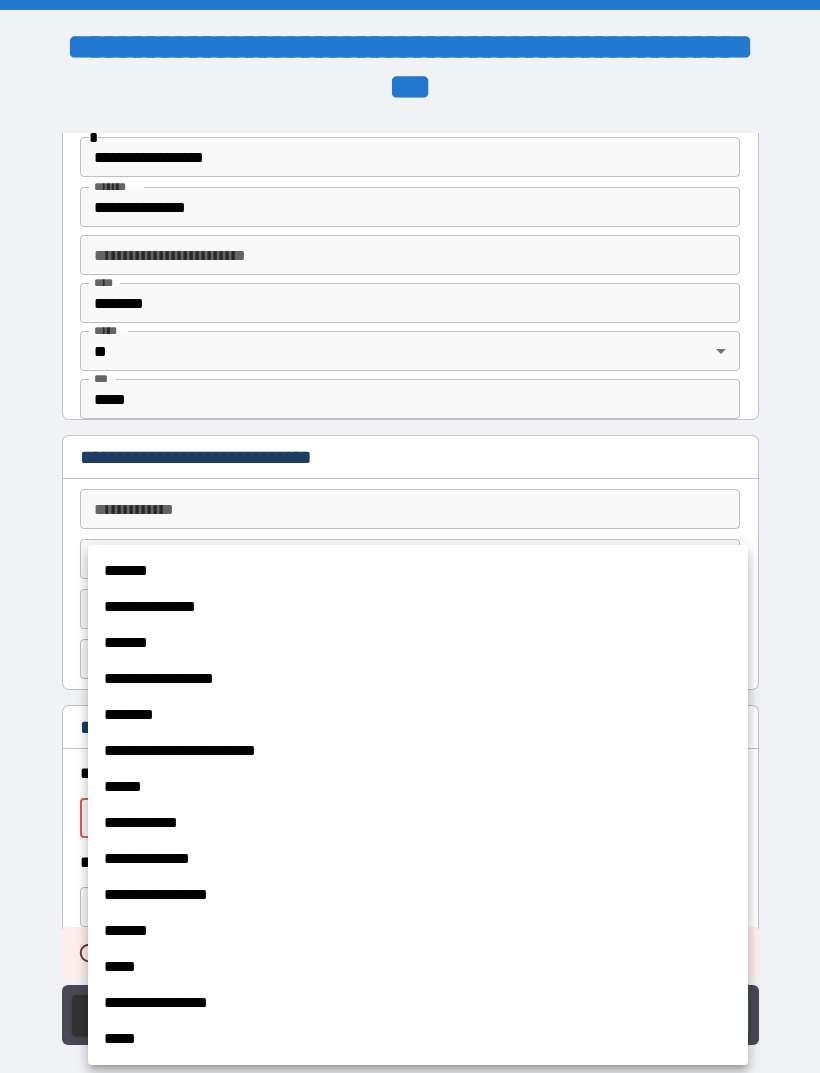 click on "*******" at bounding box center (418, 571) 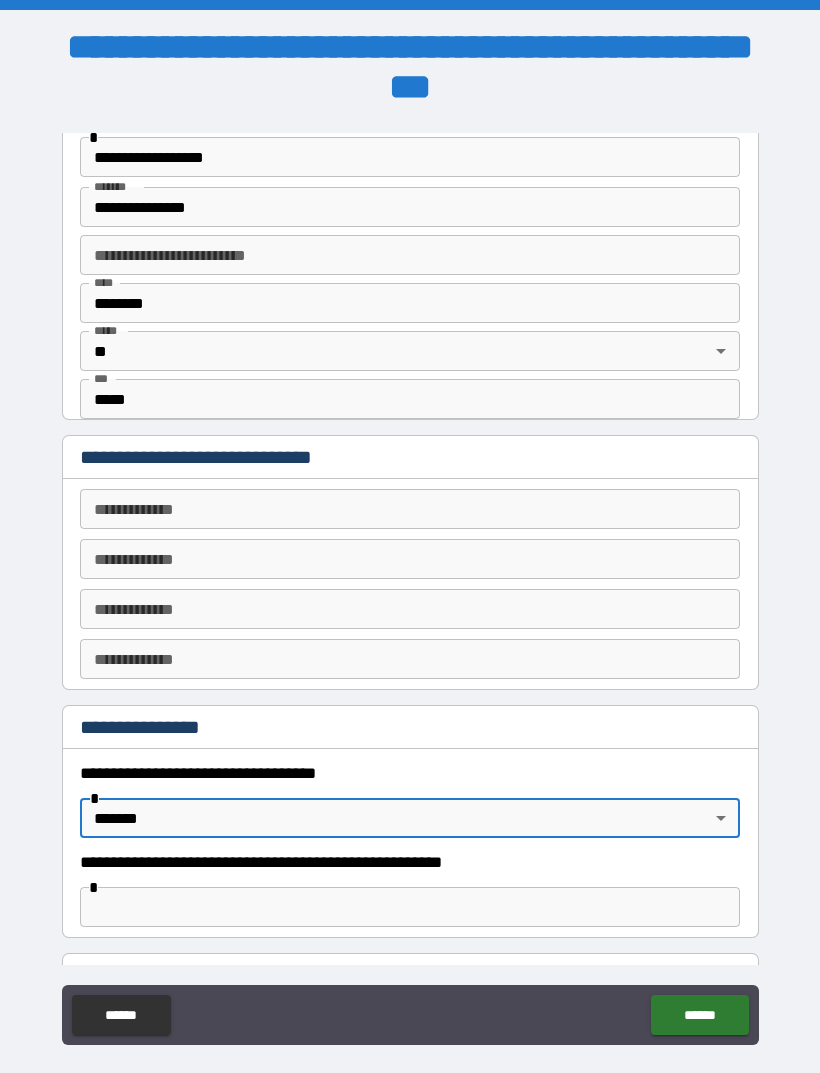 click on "******" at bounding box center (699, 1015) 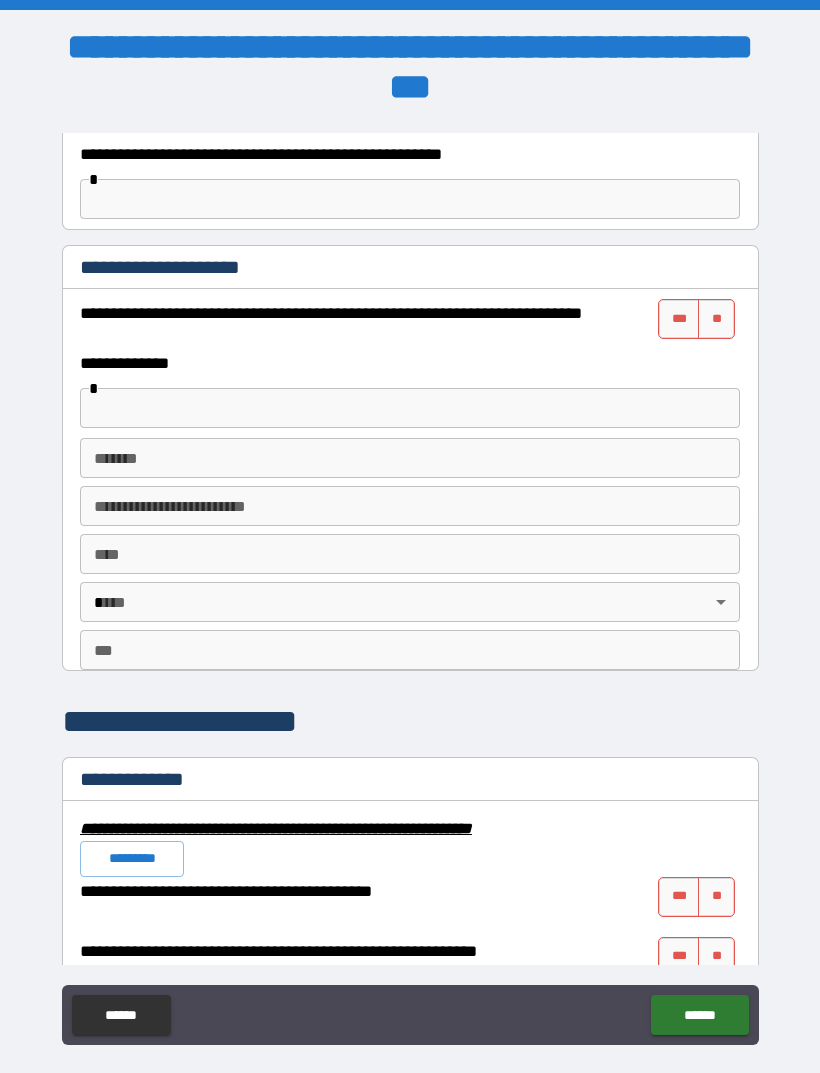 scroll, scrollTop: 1386, scrollLeft: 0, axis: vertical 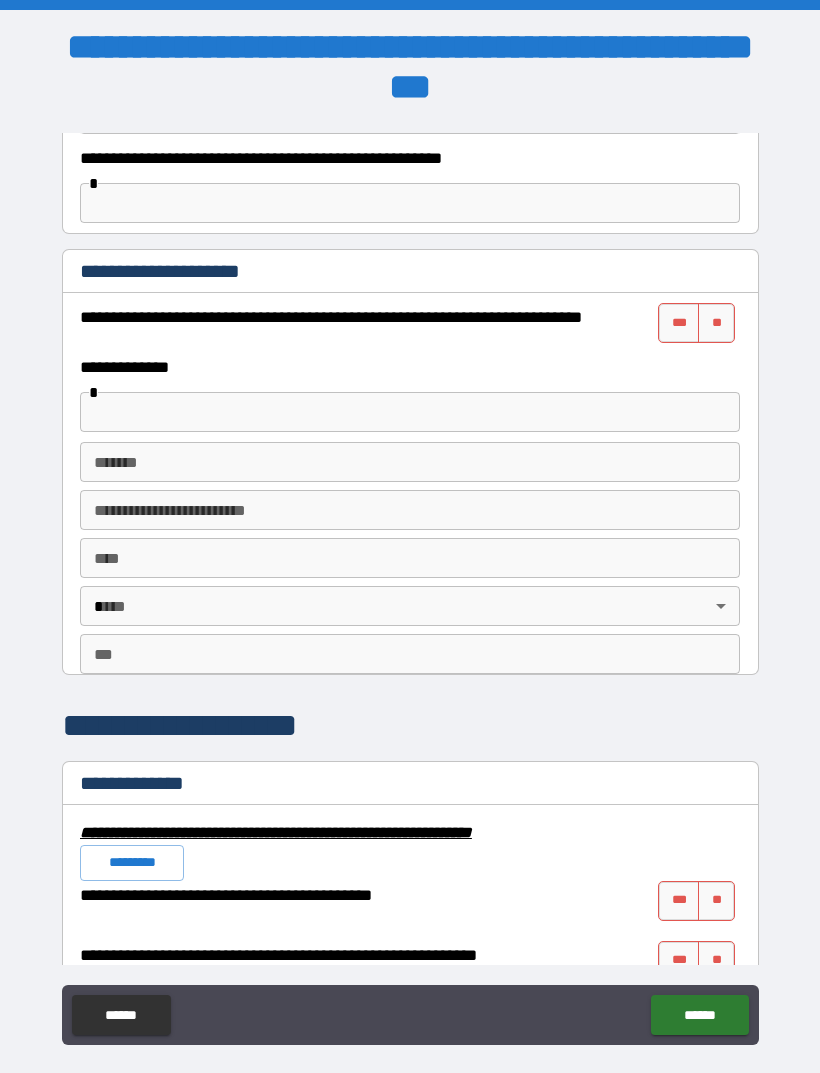 click on "**" at bounding box center [716, 323] 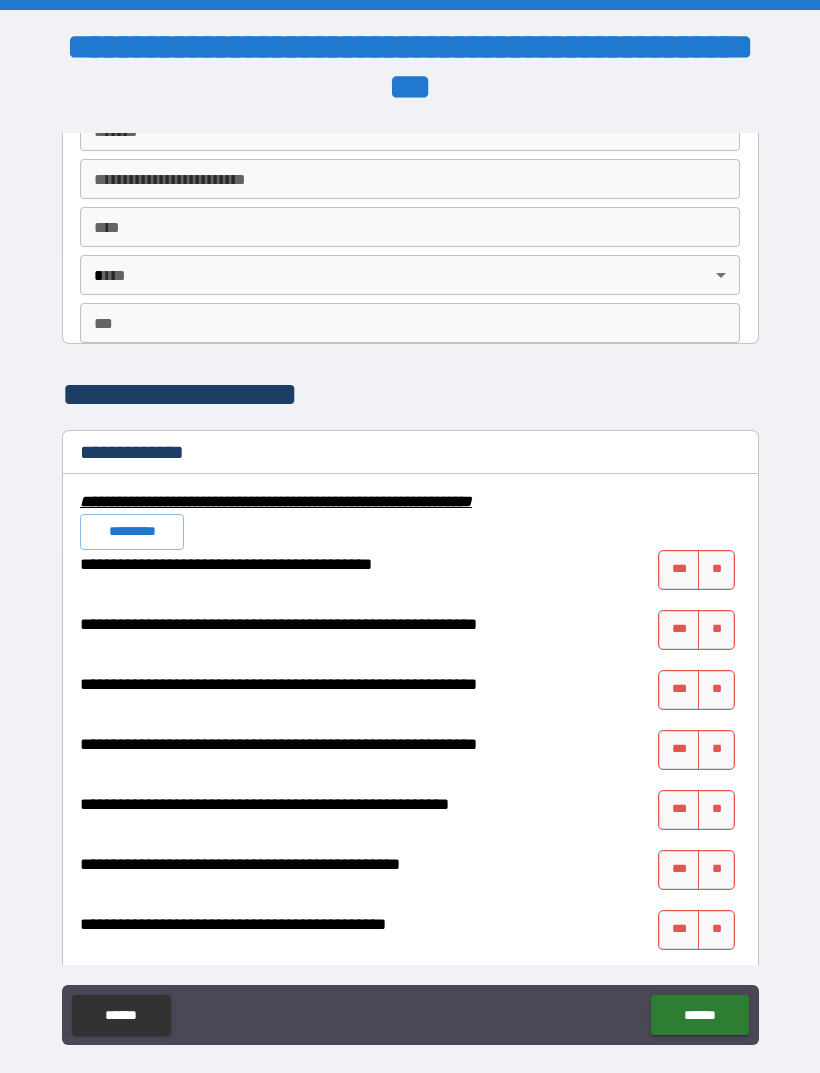 scroll, scrollTop: 1750, scrollLeft: 0, axis: vertical 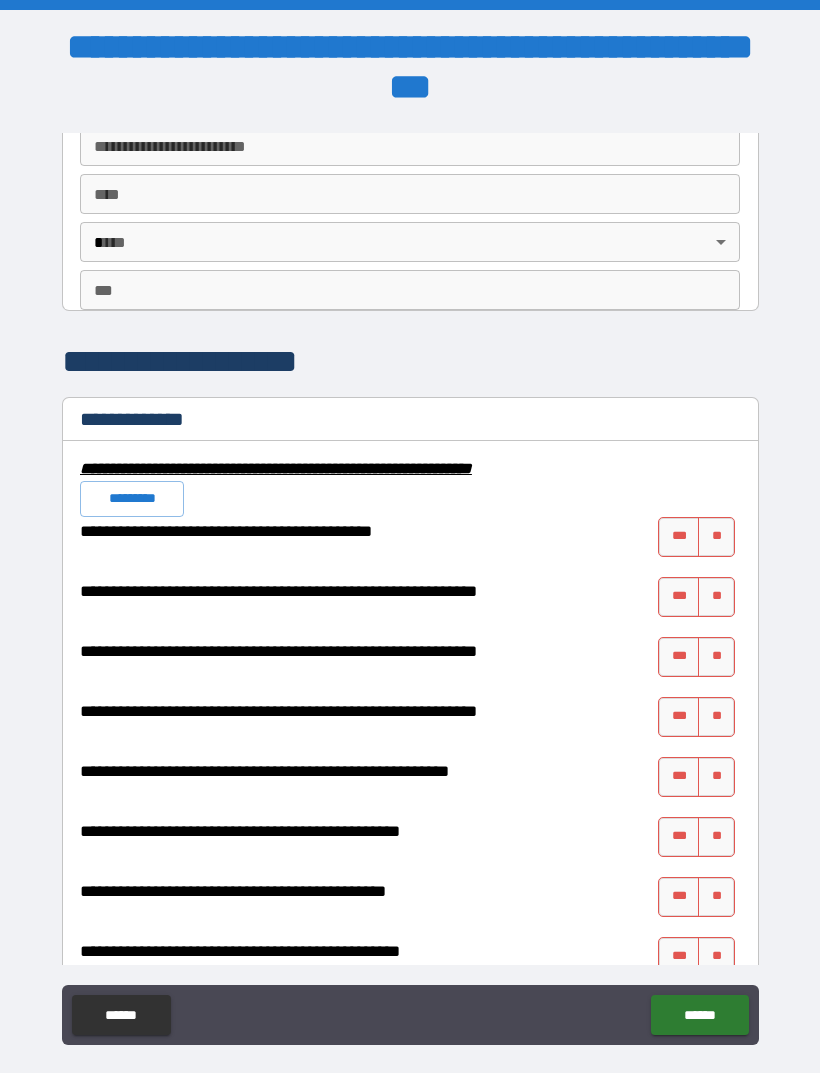 click on "**" at bounding box center (716, 537) 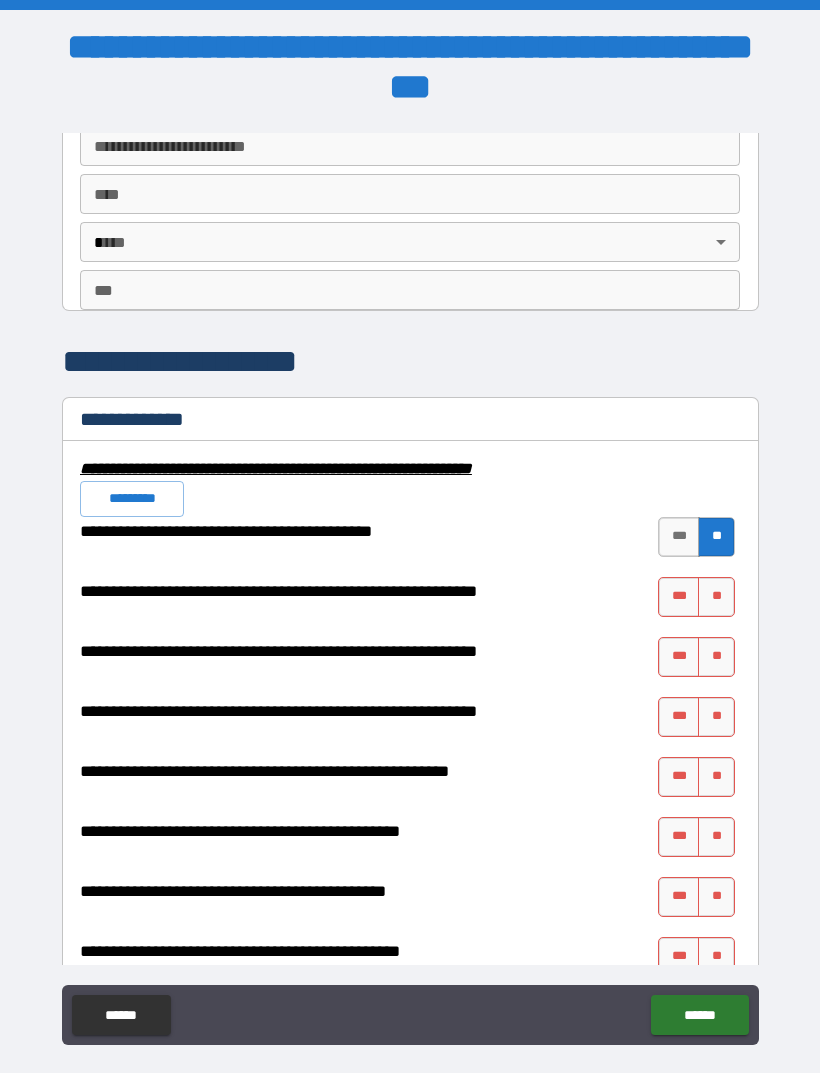 click on "**" at bounding box center [716, 597] 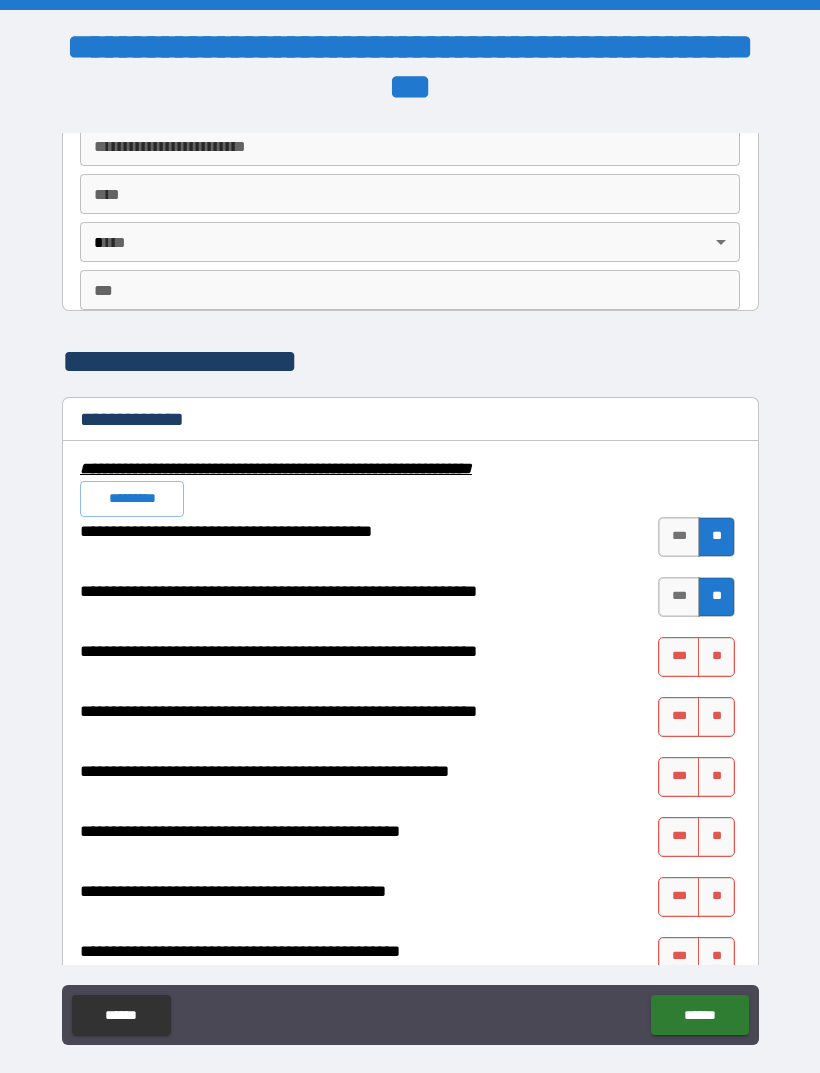 click on "**" at bounding box center [716, 657] 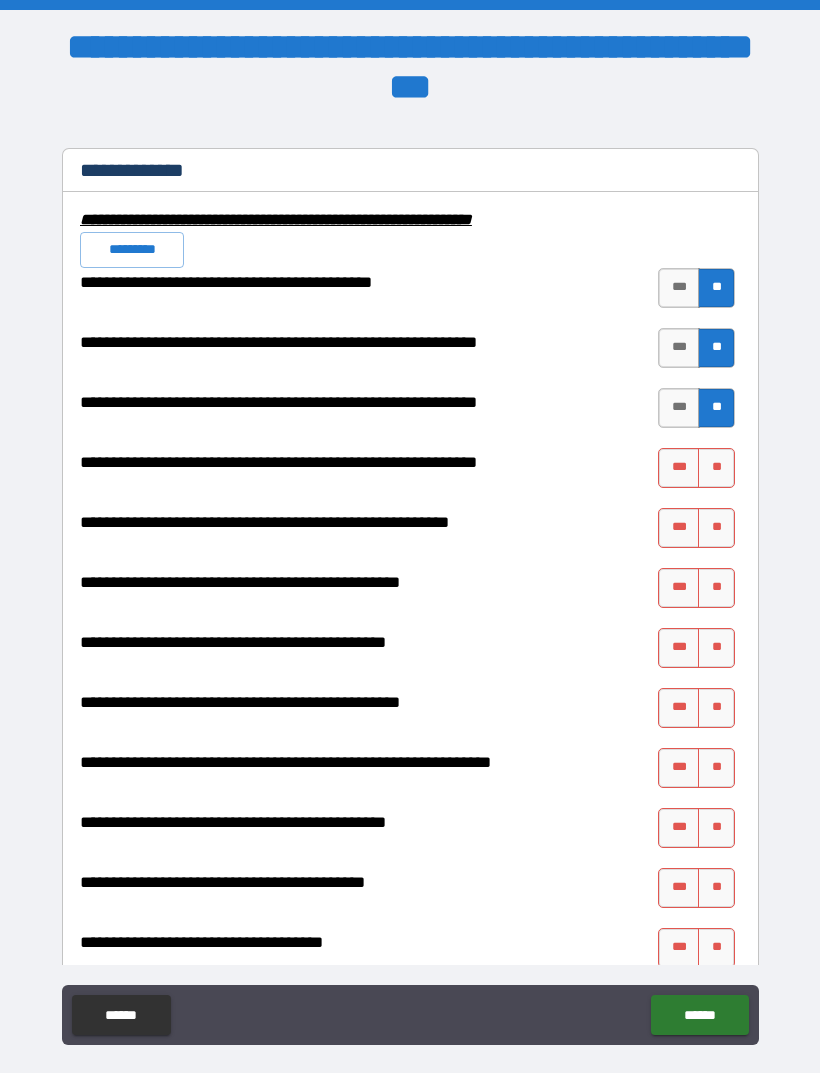 scroll, scrollTop: 2002, scrollLeft: 0, axis: vertical 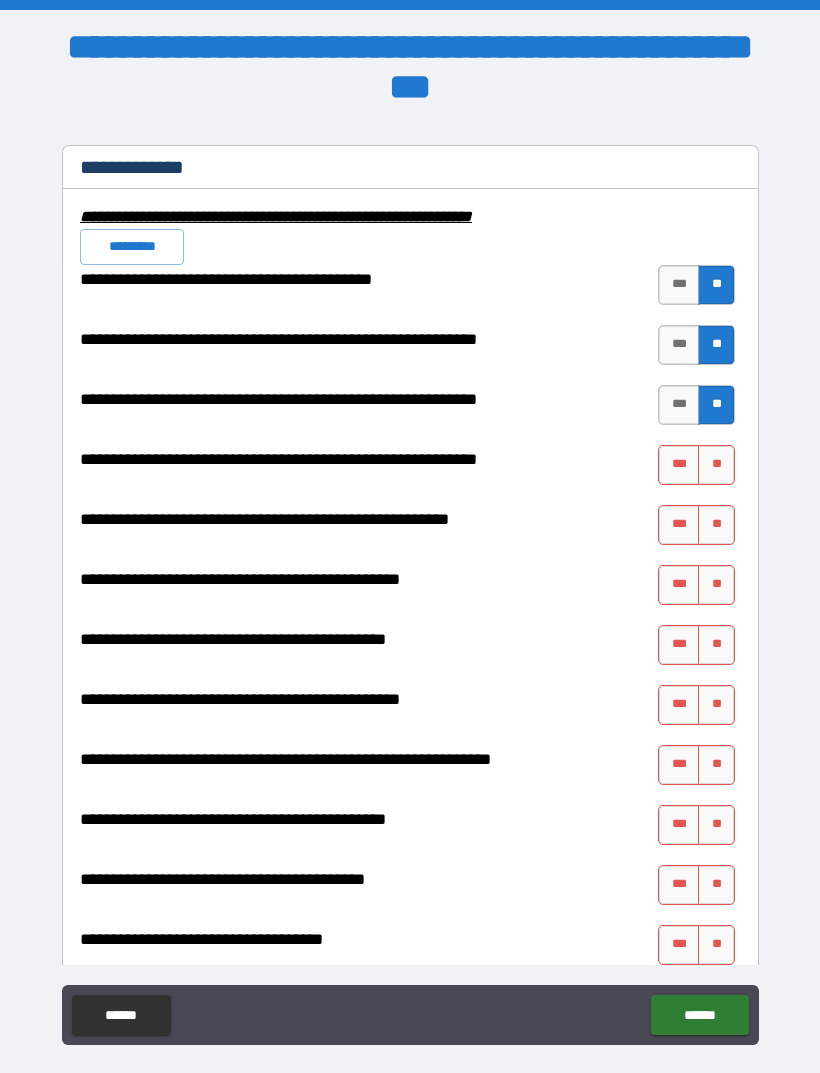 click on "**" at bounding box center (716, 465) 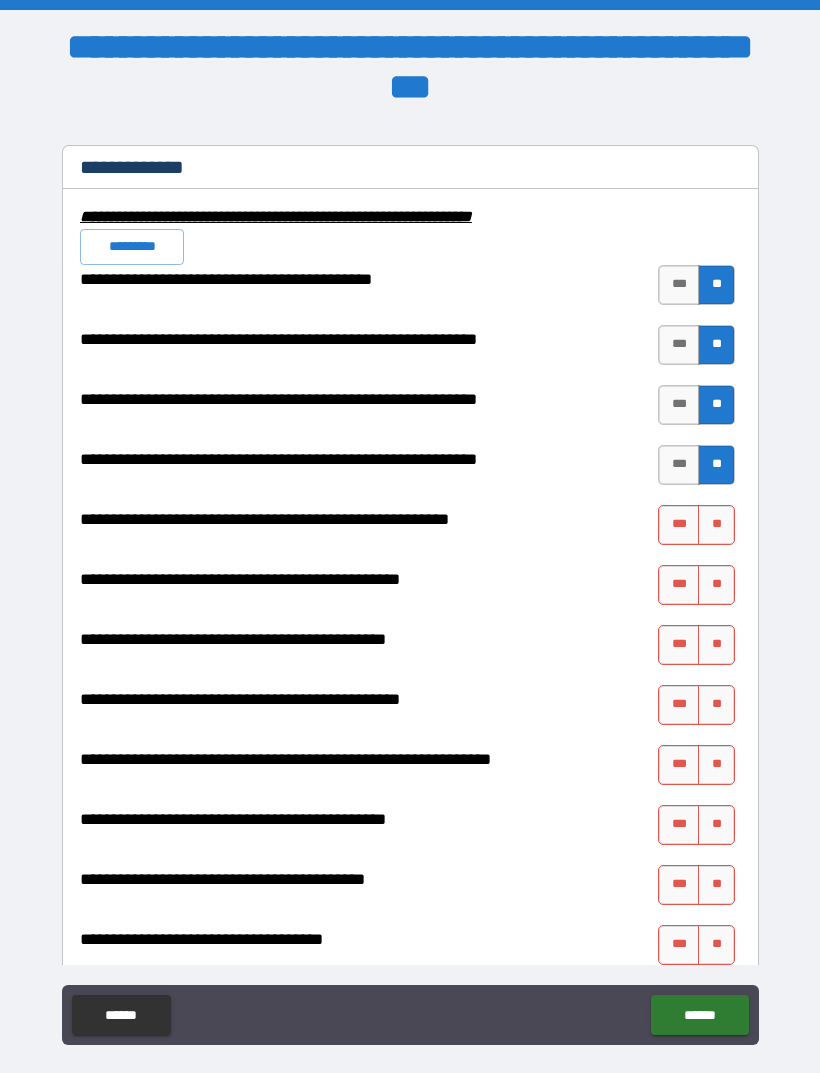 click on "**" at bounding box center [716, 525] 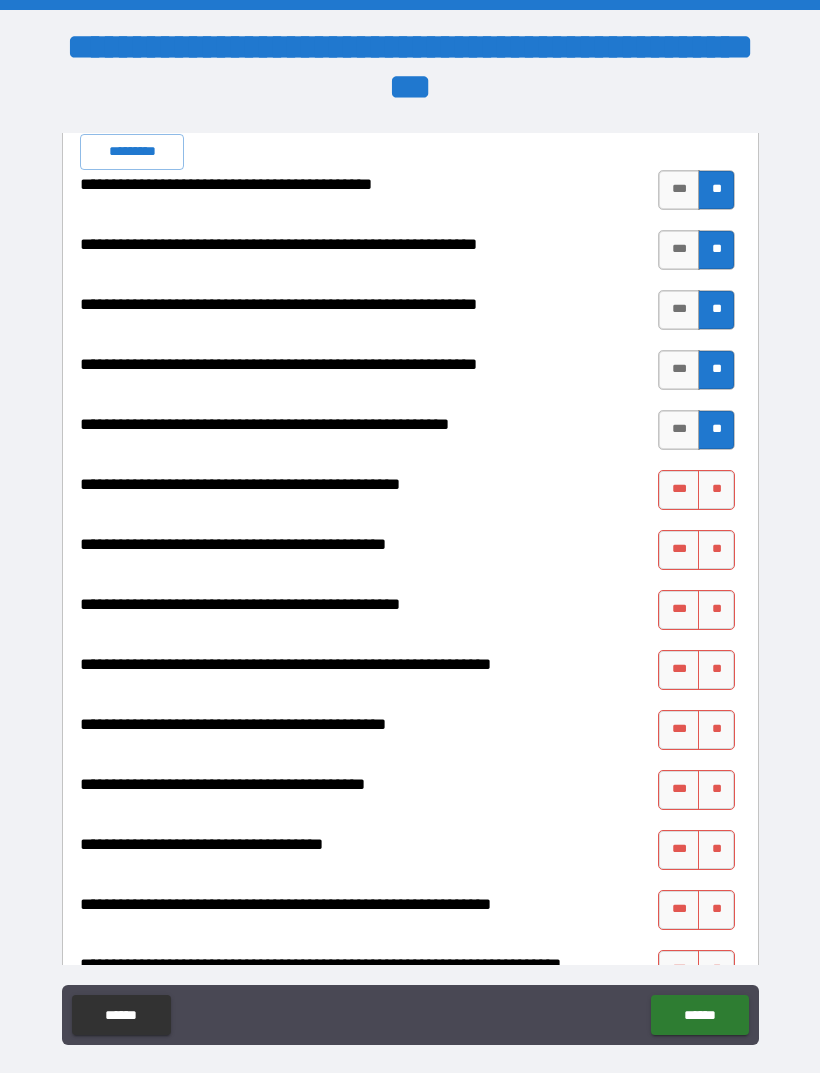 scroll, scrollTop: 2099, scrollLeft: 0, axis: vertical 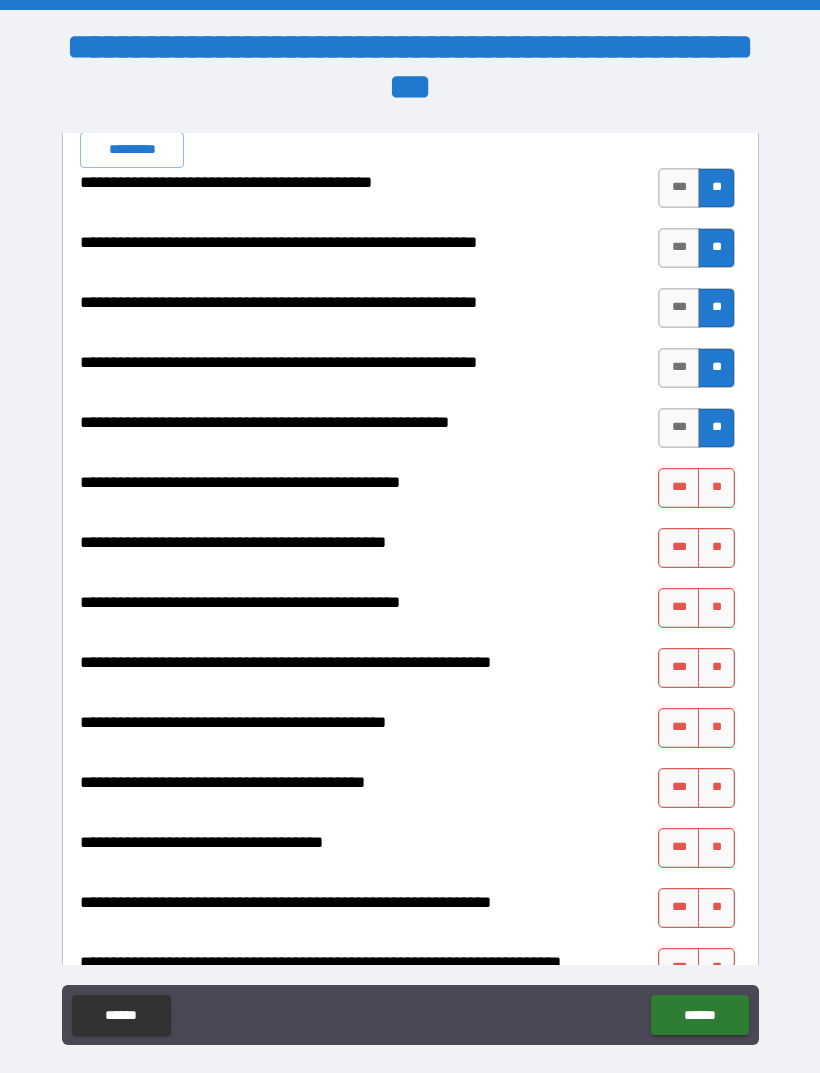 click on "**" at bounding box center (716, 488) 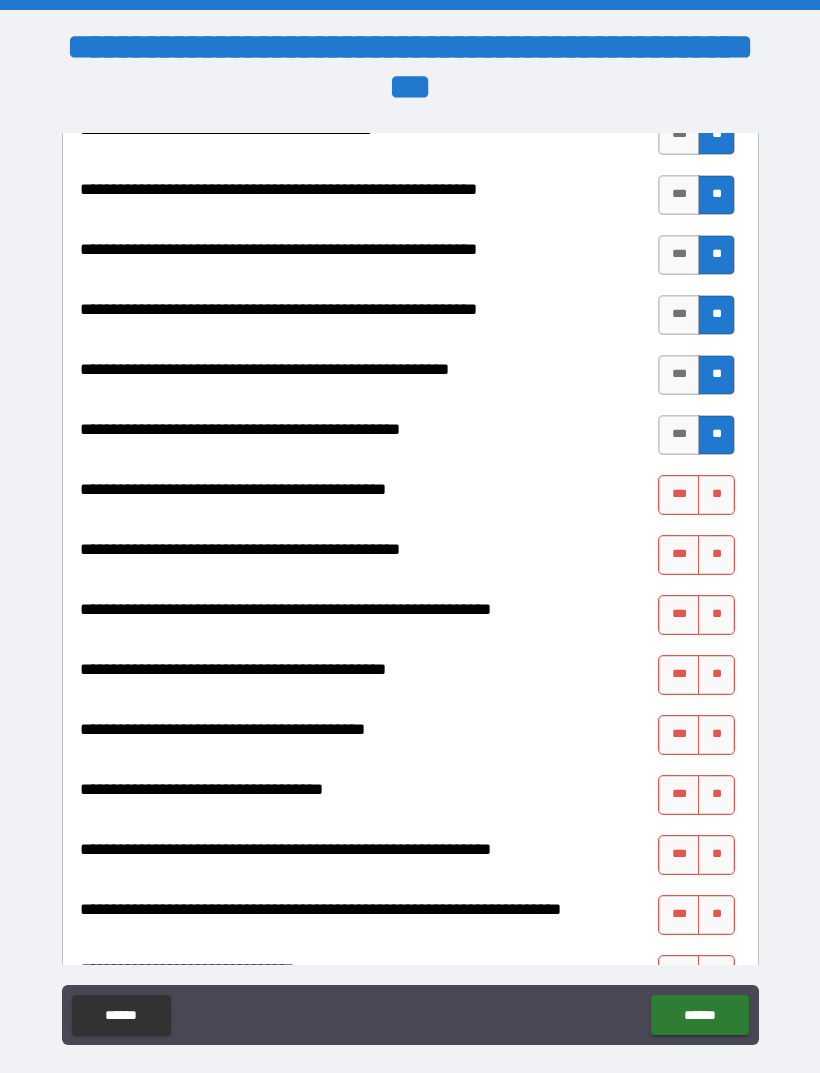 scroll, scrollTop: 2157, scrollLeft: 0, axis: vertical 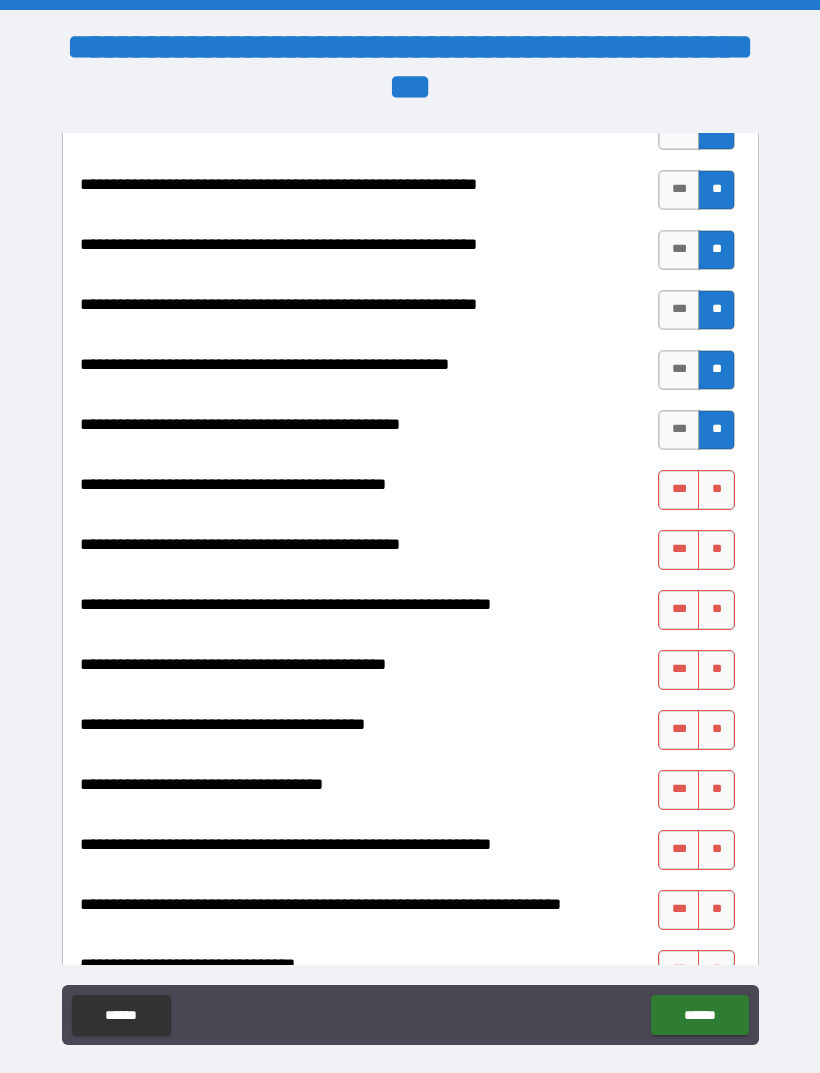 click on "**" at bounding box center (716, 490) 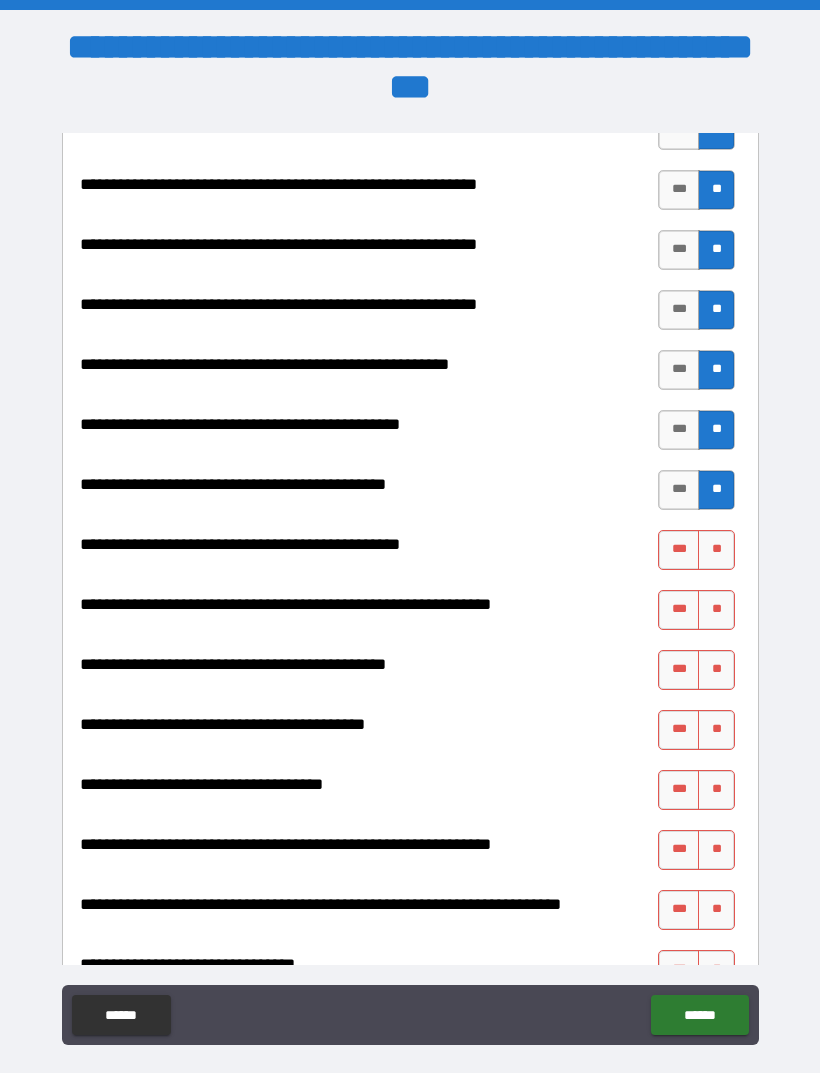 click on "**" at bounding box center [716, 550] 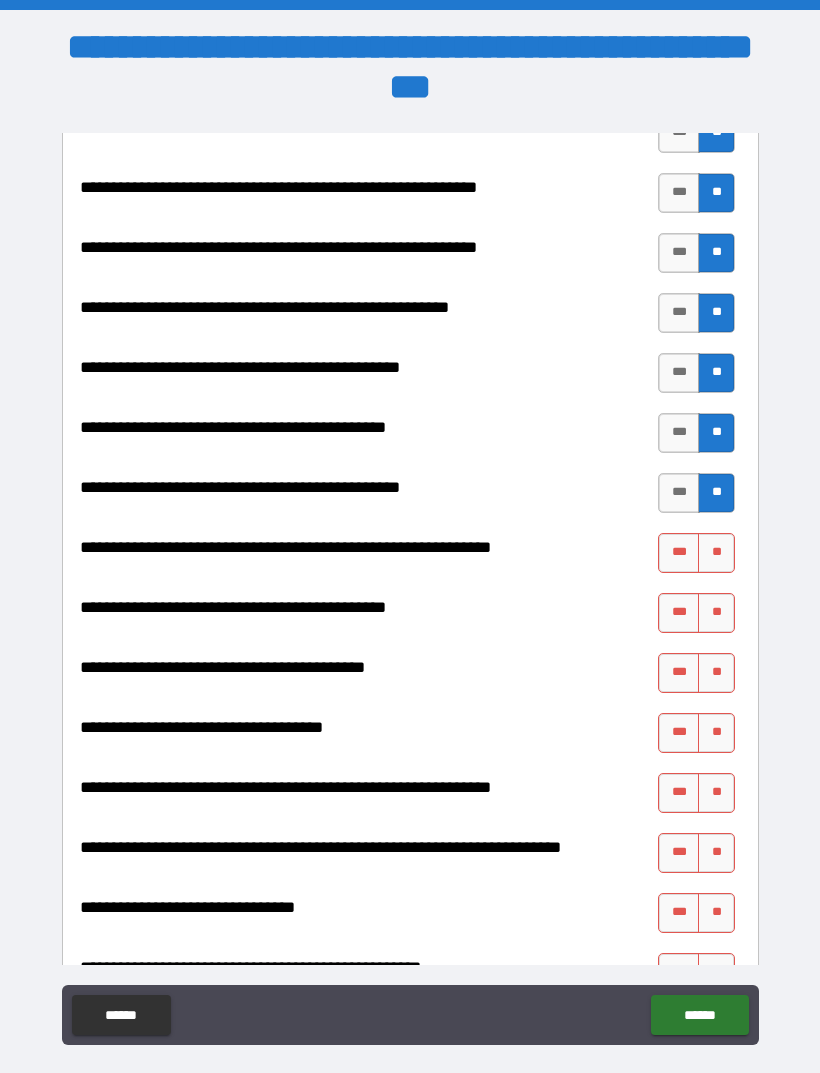 scroll, scrollTop: 2212, scrollLeft: 0, axis: vertical 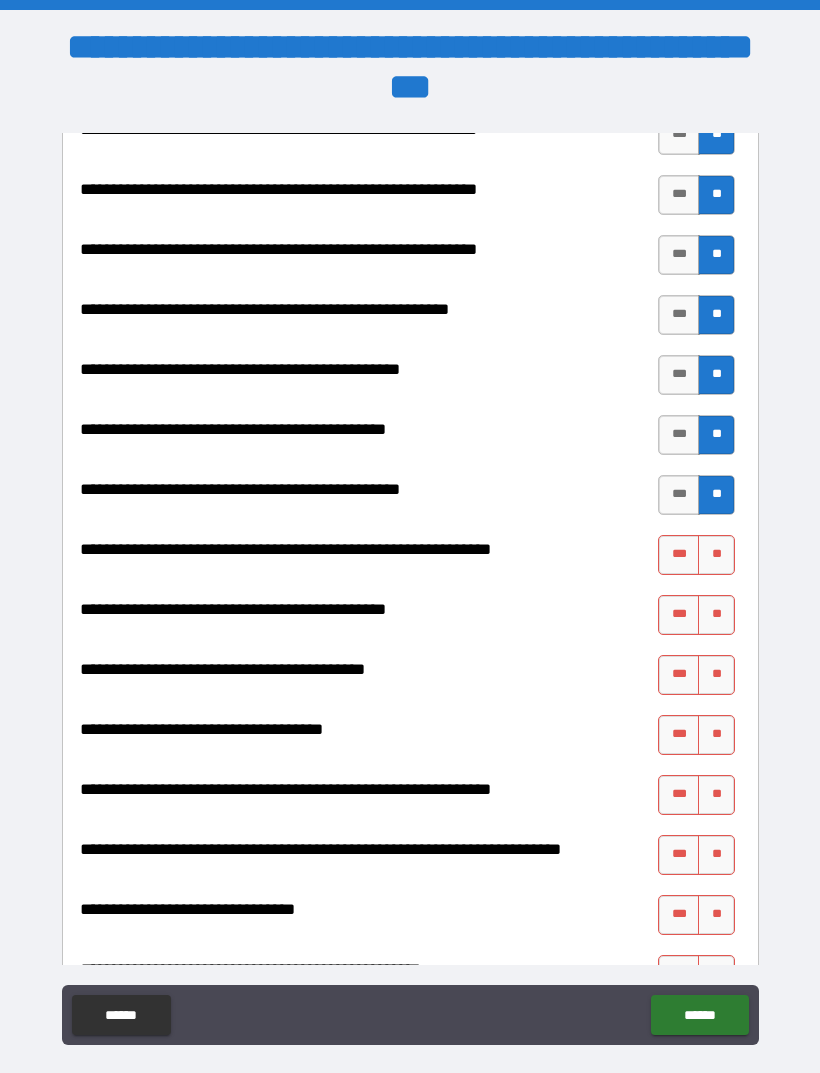click on "***" at bounding box center (679, 495) 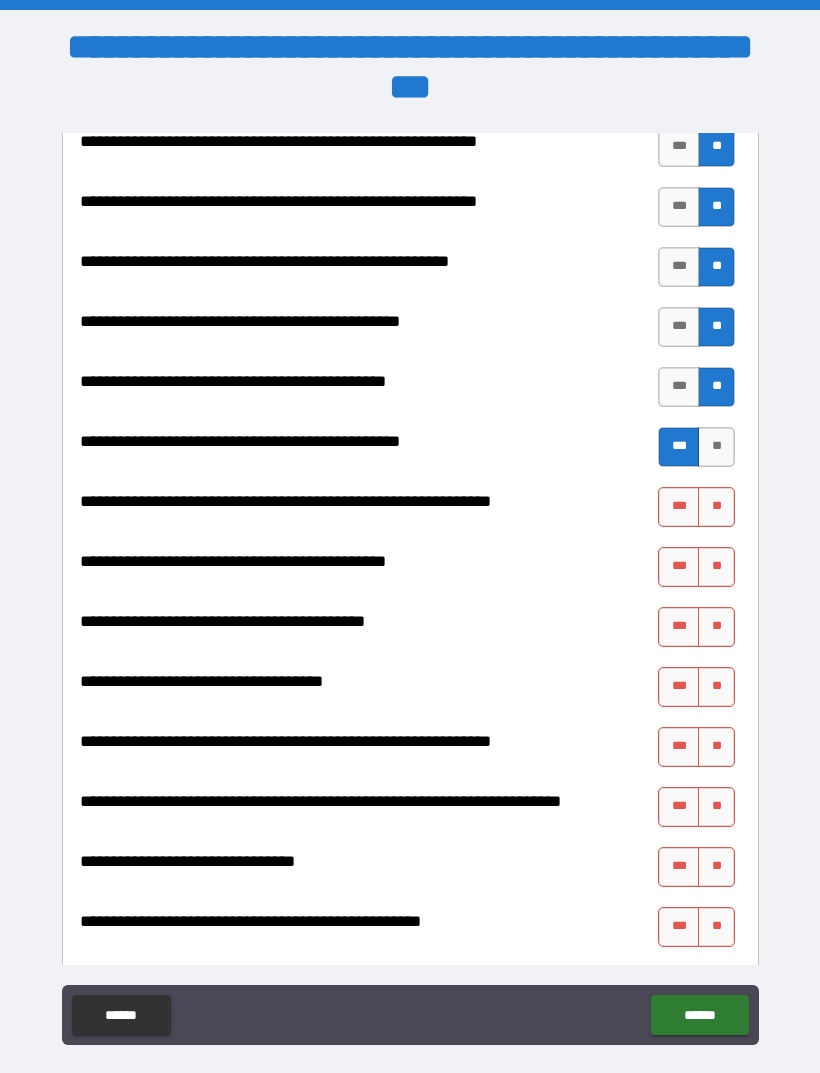 scroll, scrollTop: 2270, scrollLeft: 0, axis: vertical 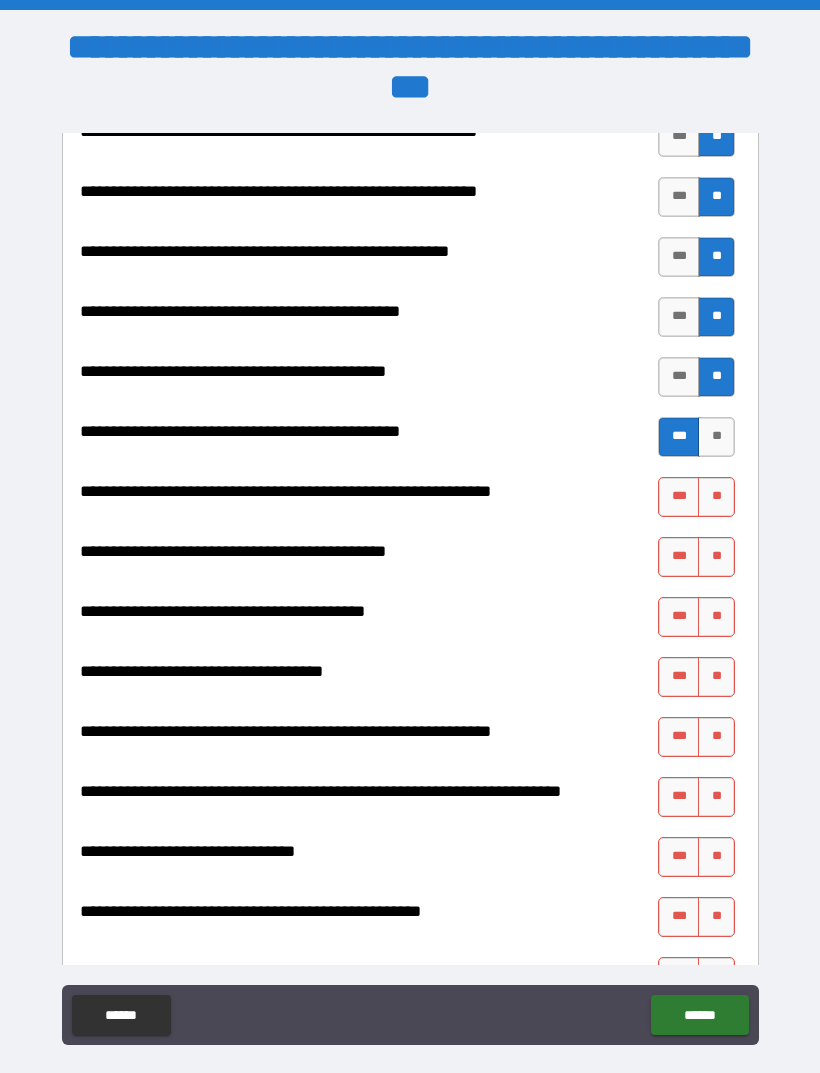 click on "**" at bounding box center (716, 497) 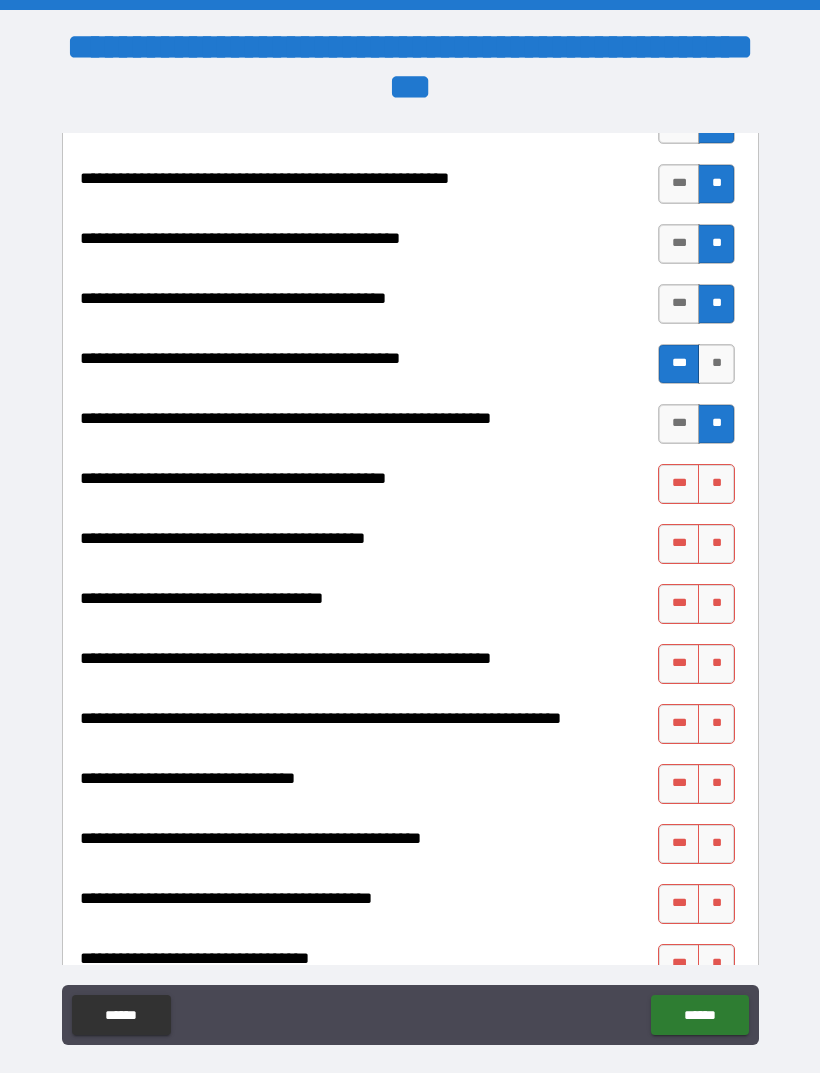 scroll, scrollTop: 2349, scrollLeft: 0, axis: vertical 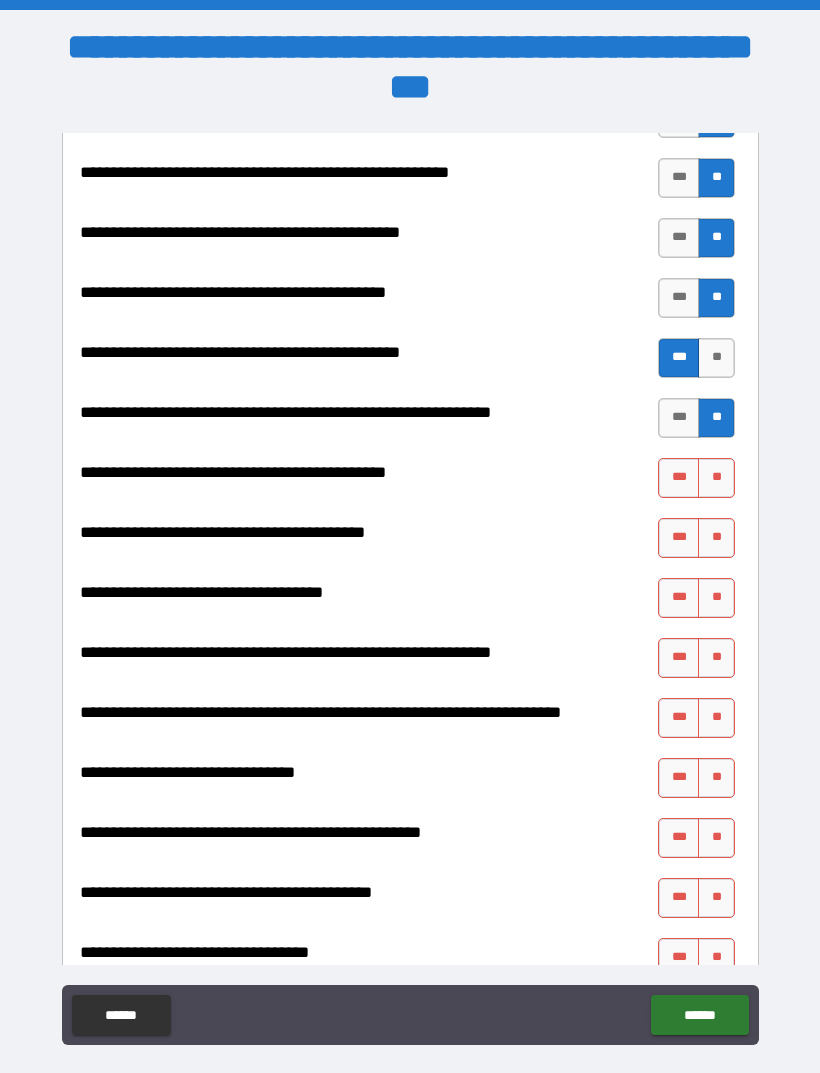 click on "**" at bounding box center (716, 478) 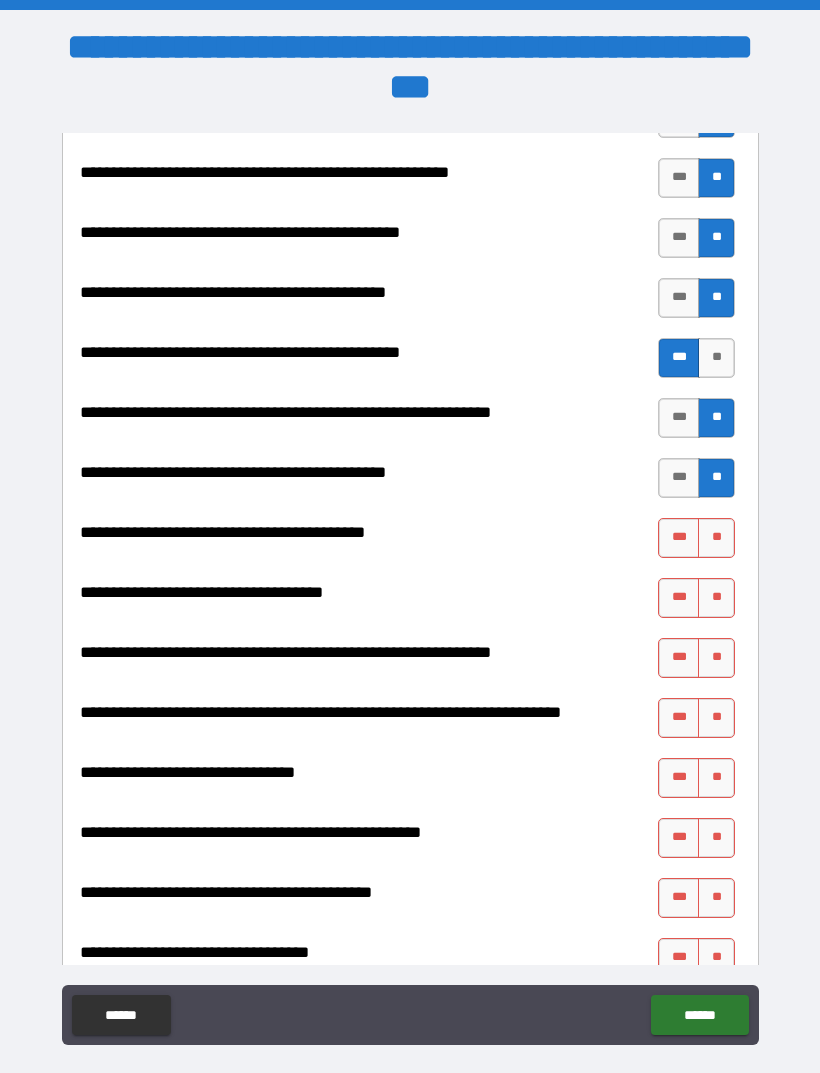 click on "**" at bounding box center (716, 538) 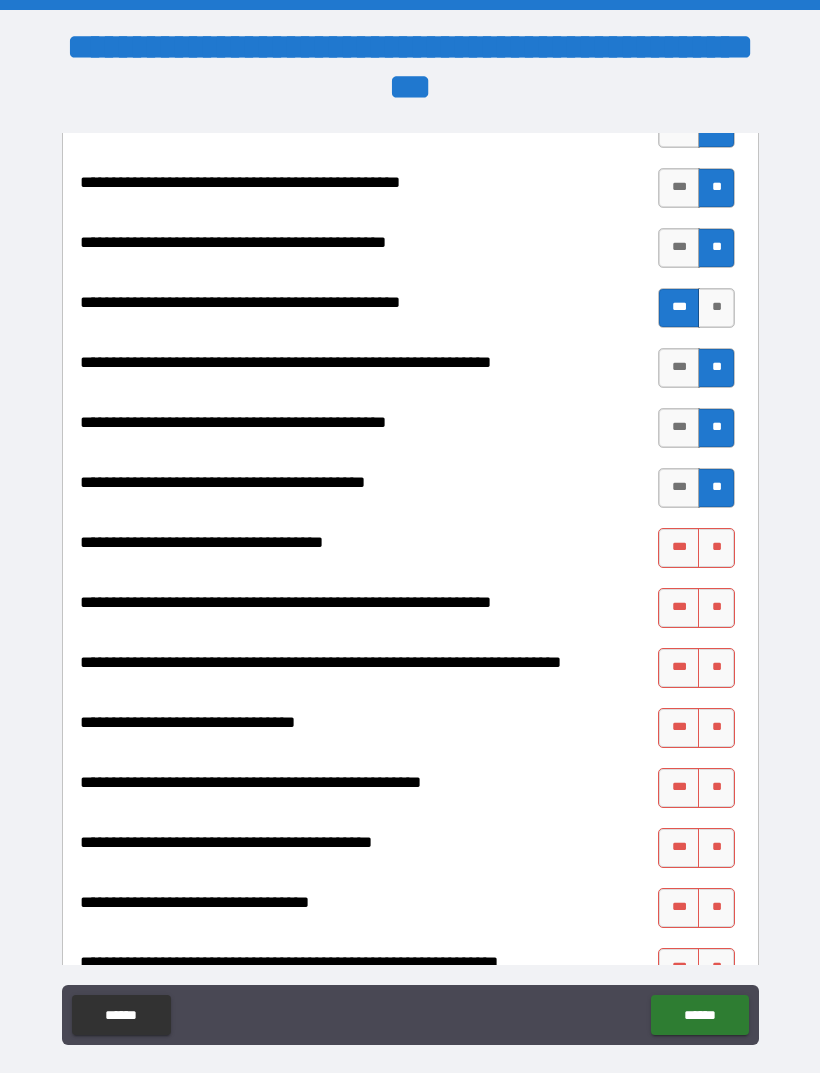 scroll, scrollTop: 2446, scrollLeft: 0, axis: vertical 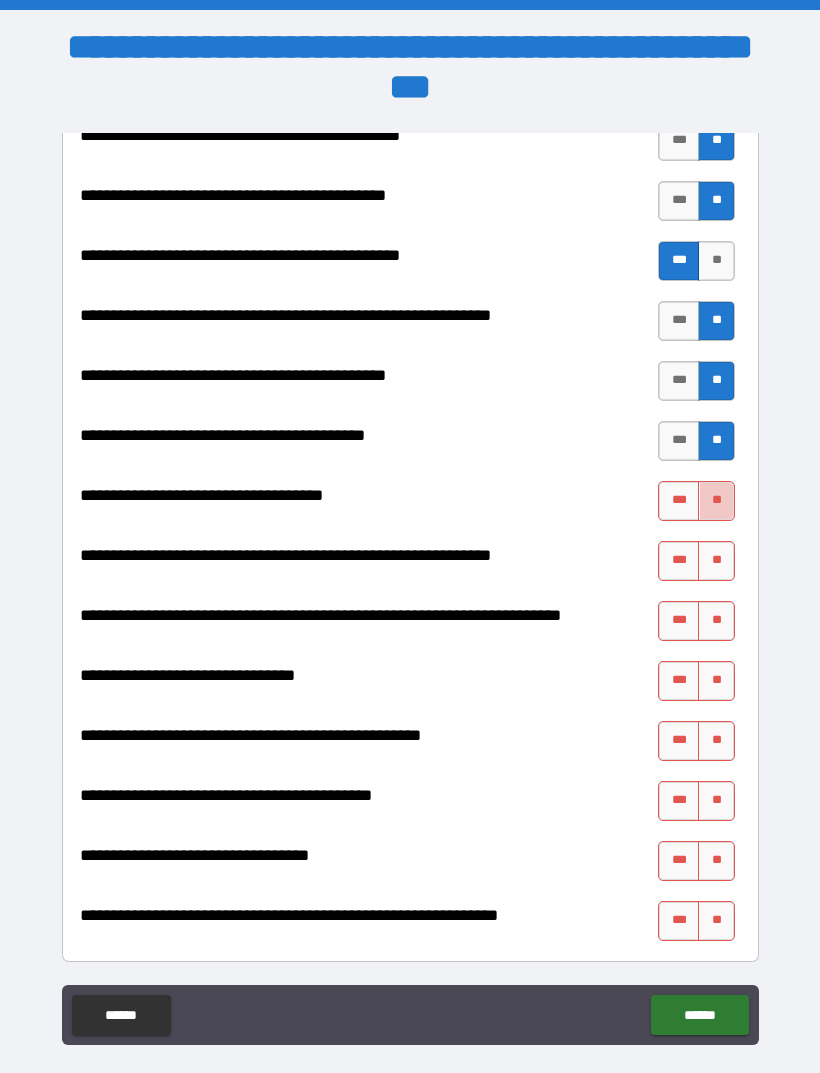 click on "**" at bounding box center (716, 501) 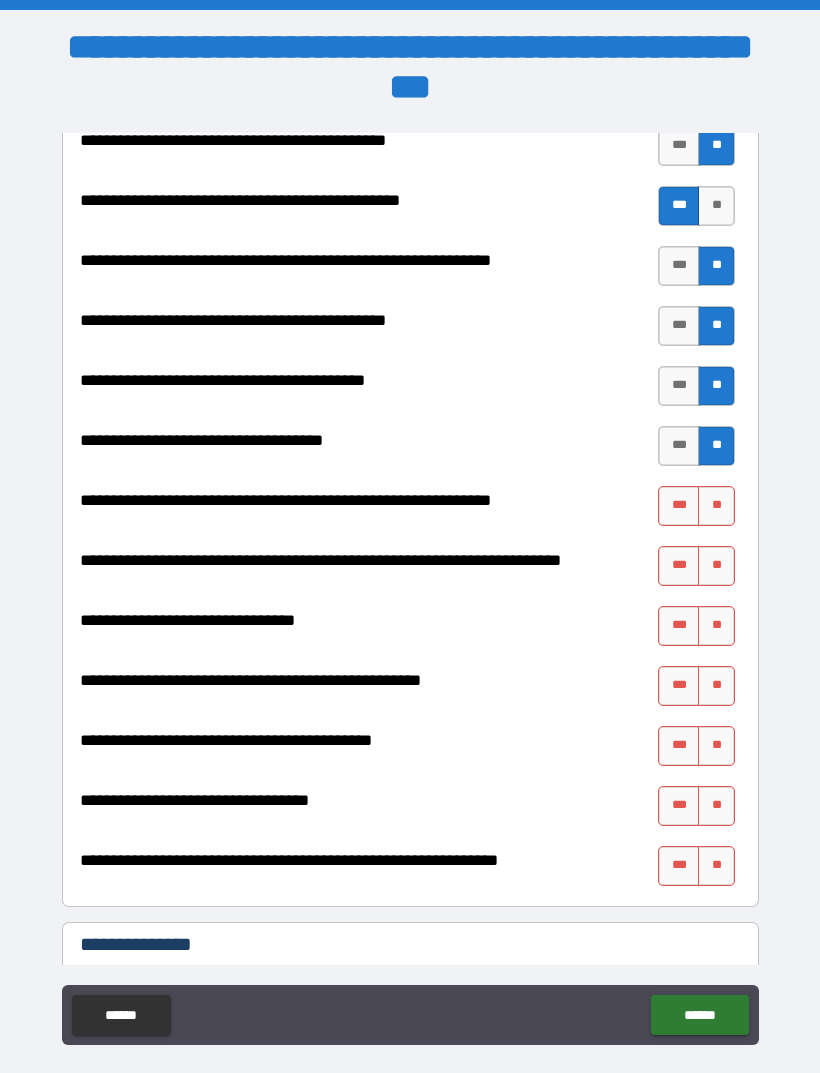 scroll, scrollTop: 2511, scrollLeft: 0, axis: vertical 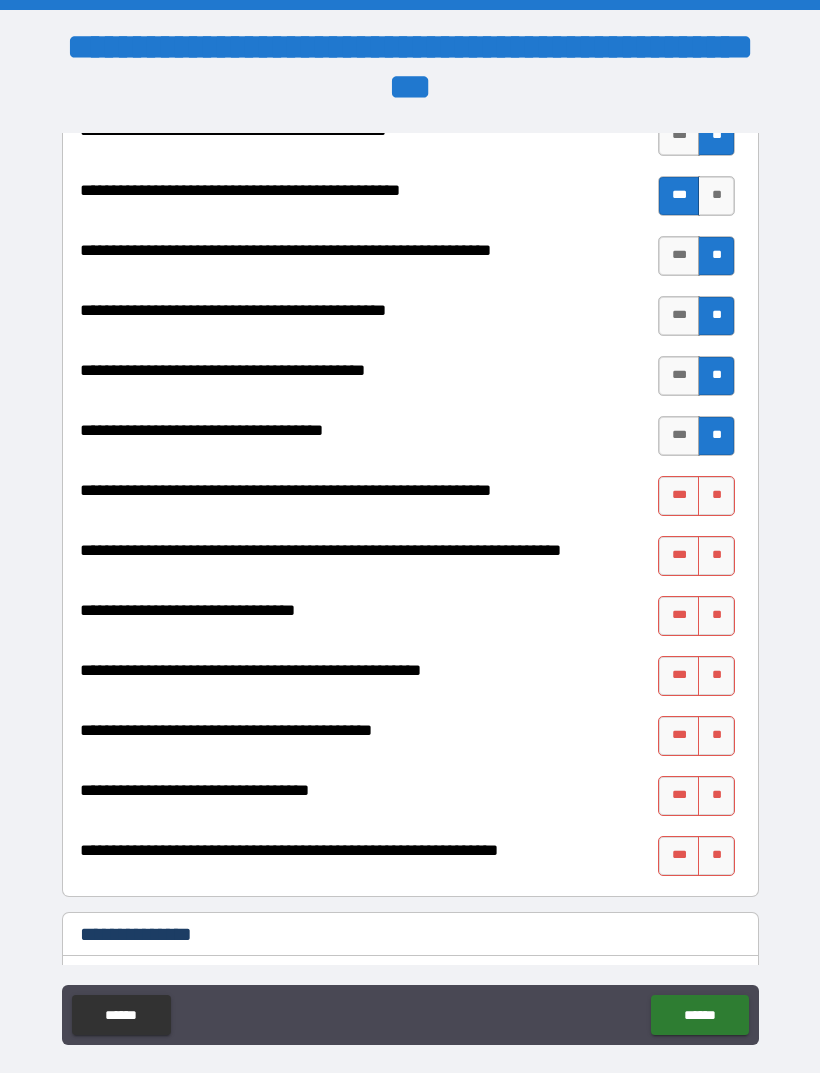 click on "**" at bounding box center [716, 496] 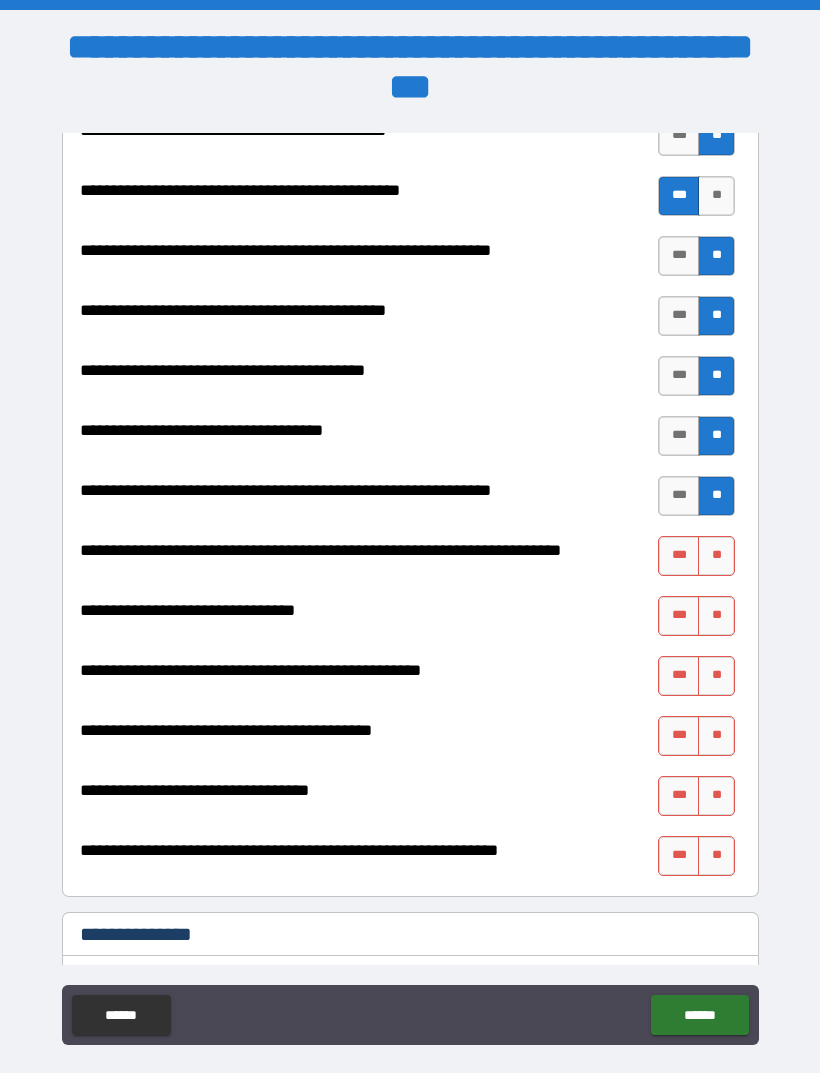 click on "**" at bounding box center (716, 556) 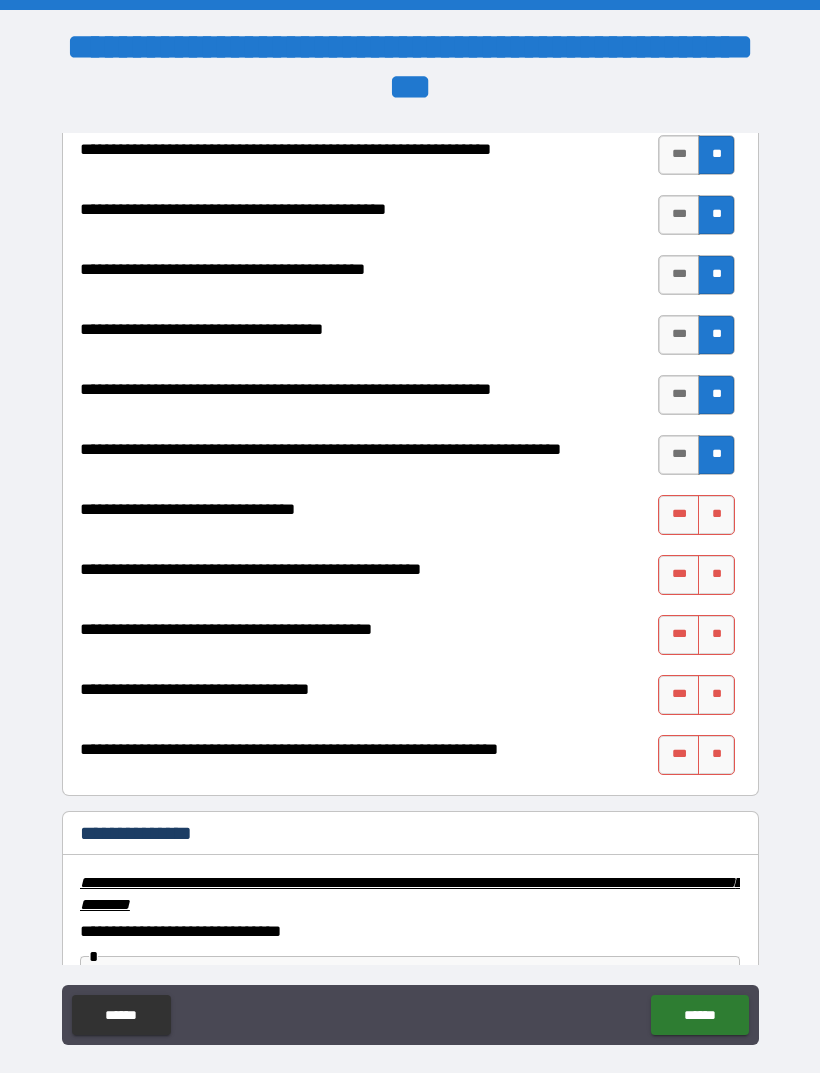 scroll, scrollTop: 2613, scrollLeft: 0, axis: vertical 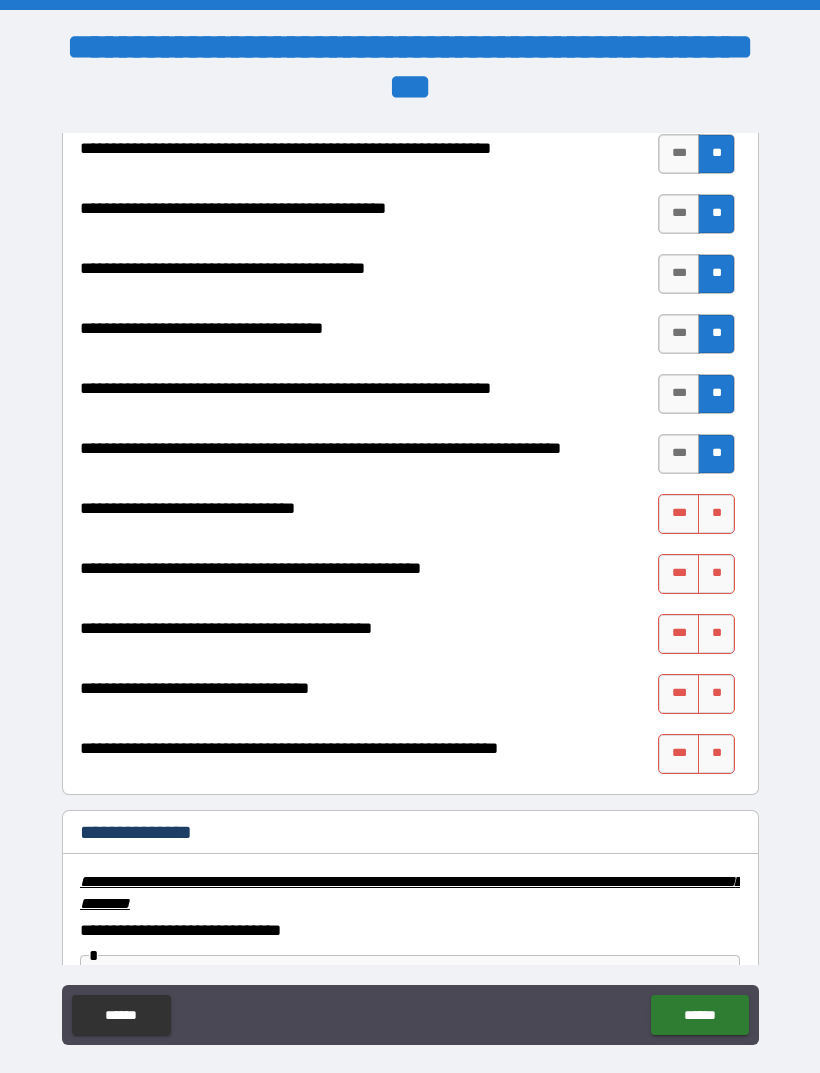 click on "**" at bounding box center (716, 574) 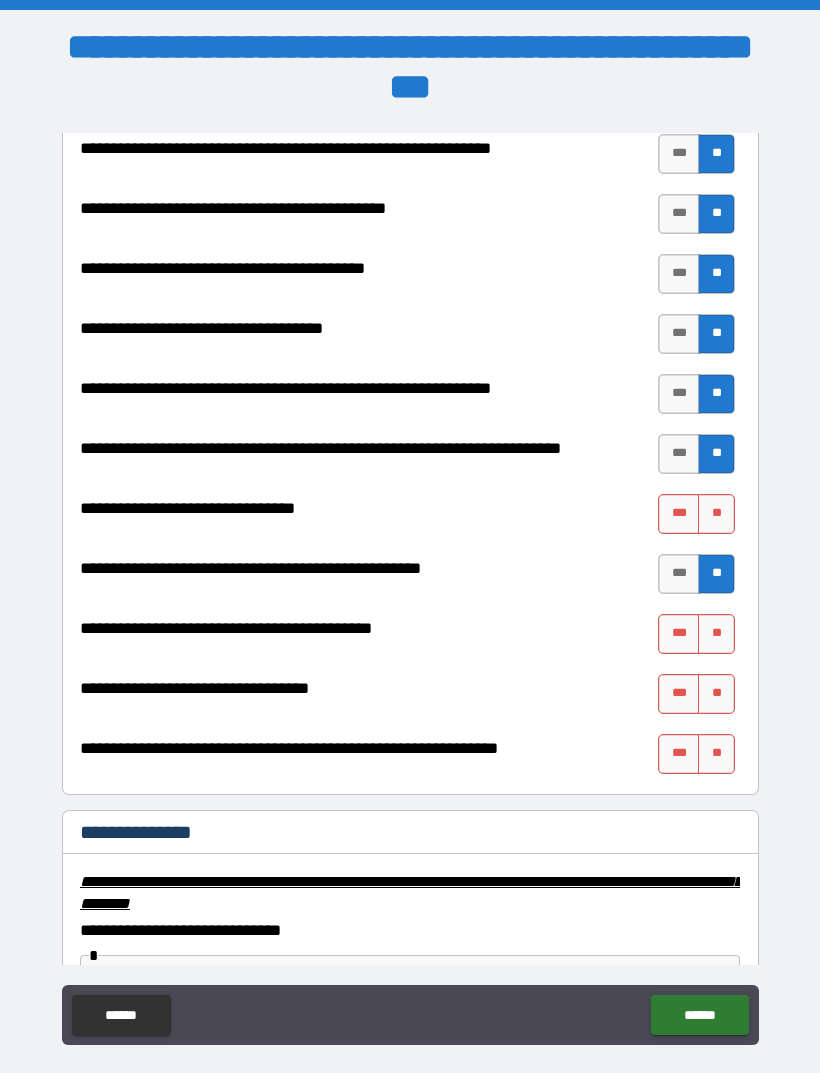 click on "**" at bounding box center [716, 514] 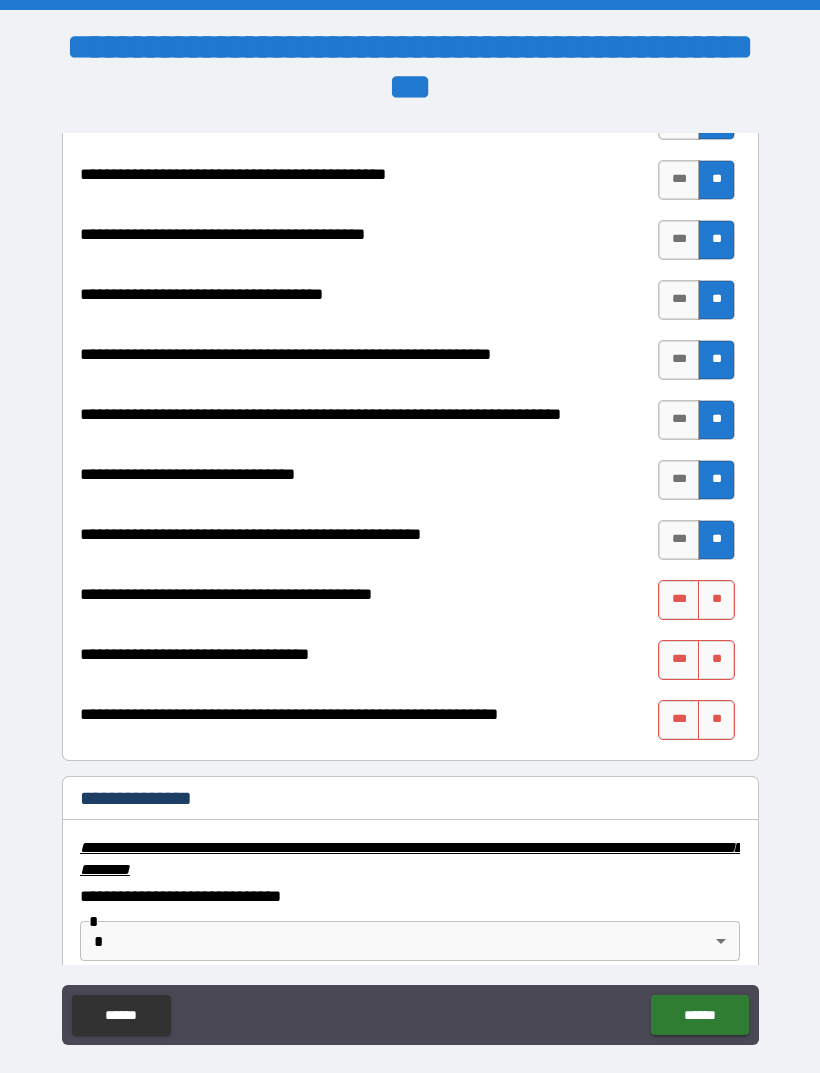 scroll, scrollTop: 2649, scrollLeft: 0, axis: vertical 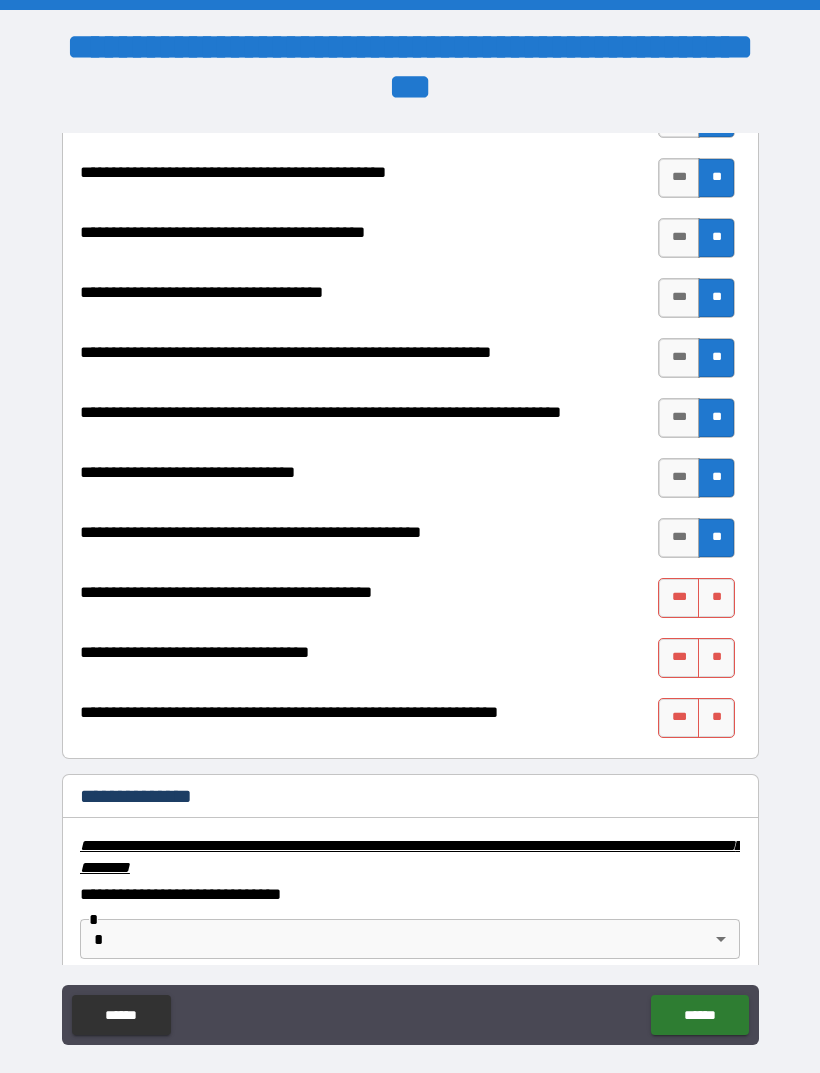 click on "**" at bounding box center (716, 598) 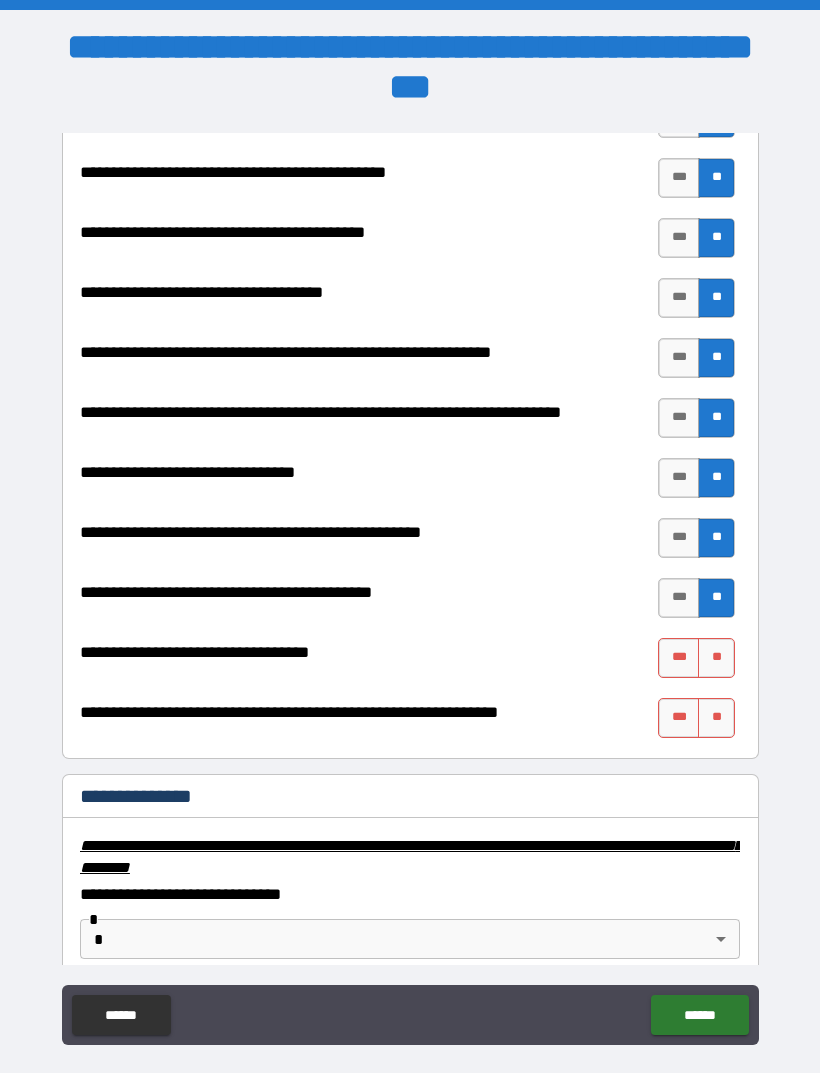 click on "**" at bounding box center [716, 658] 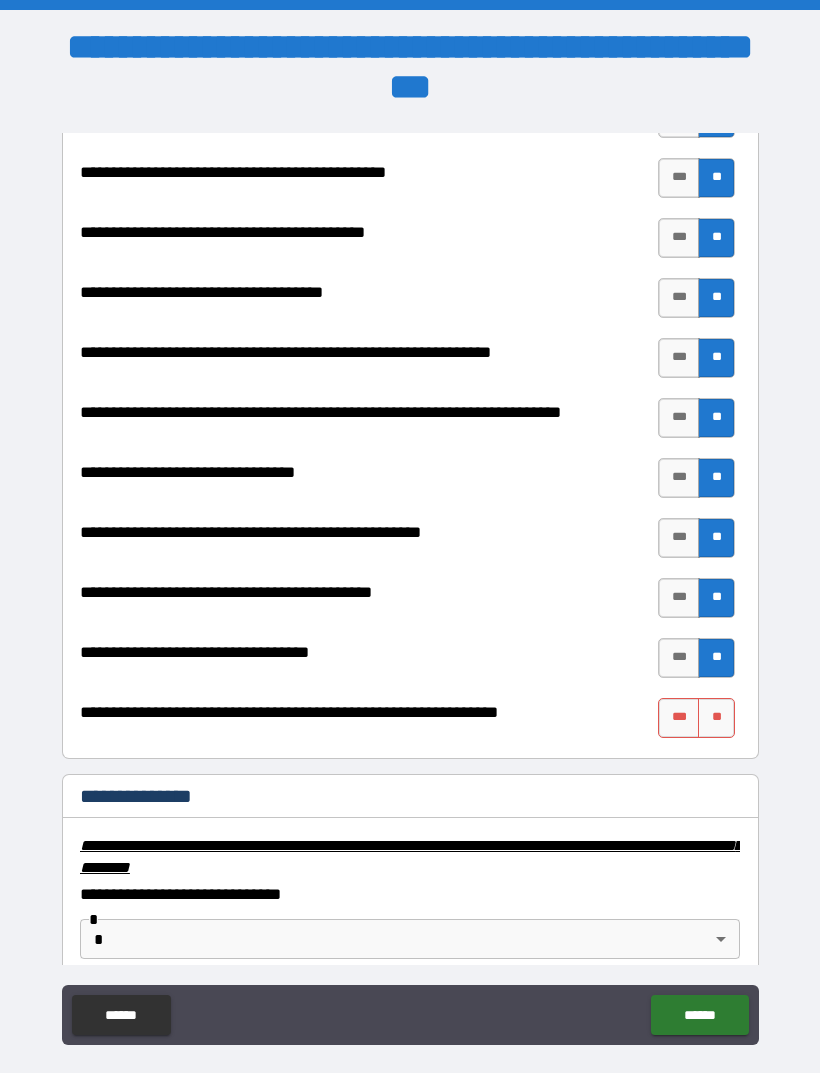 click on "**" at bounding box center (716, 718) 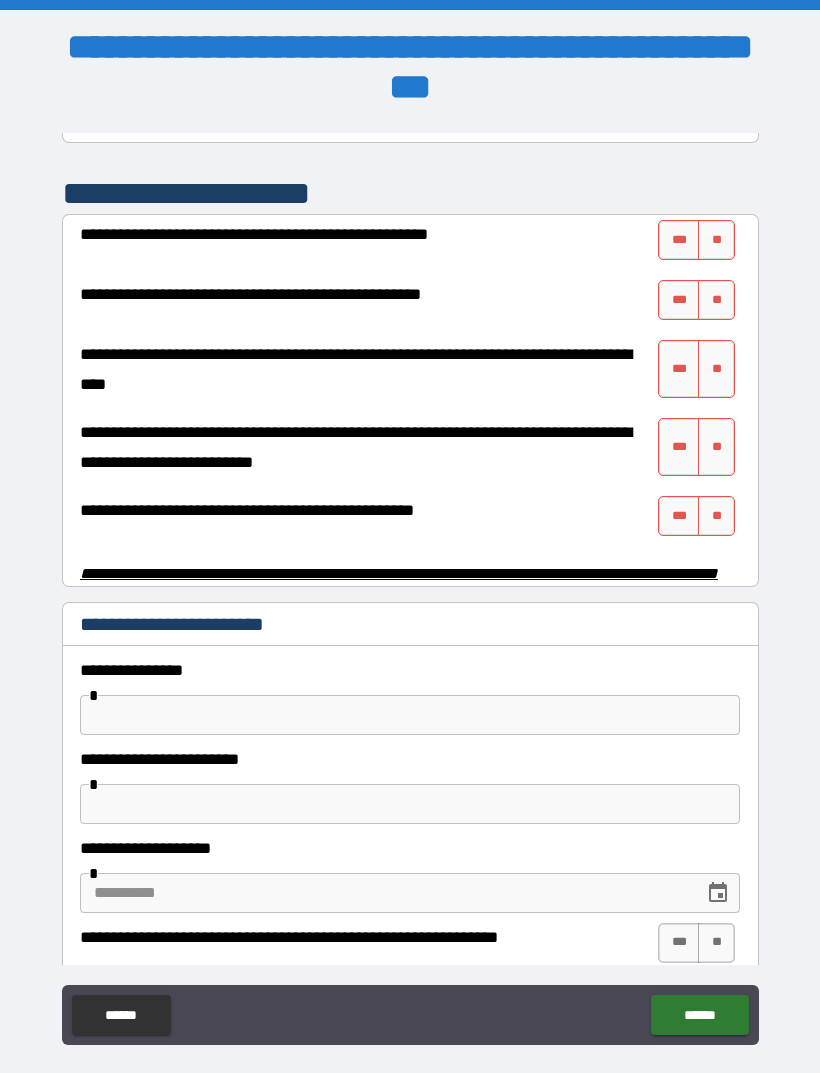 scroll, scrollTop: 3778, scrollLeft: 0, axis: vertical 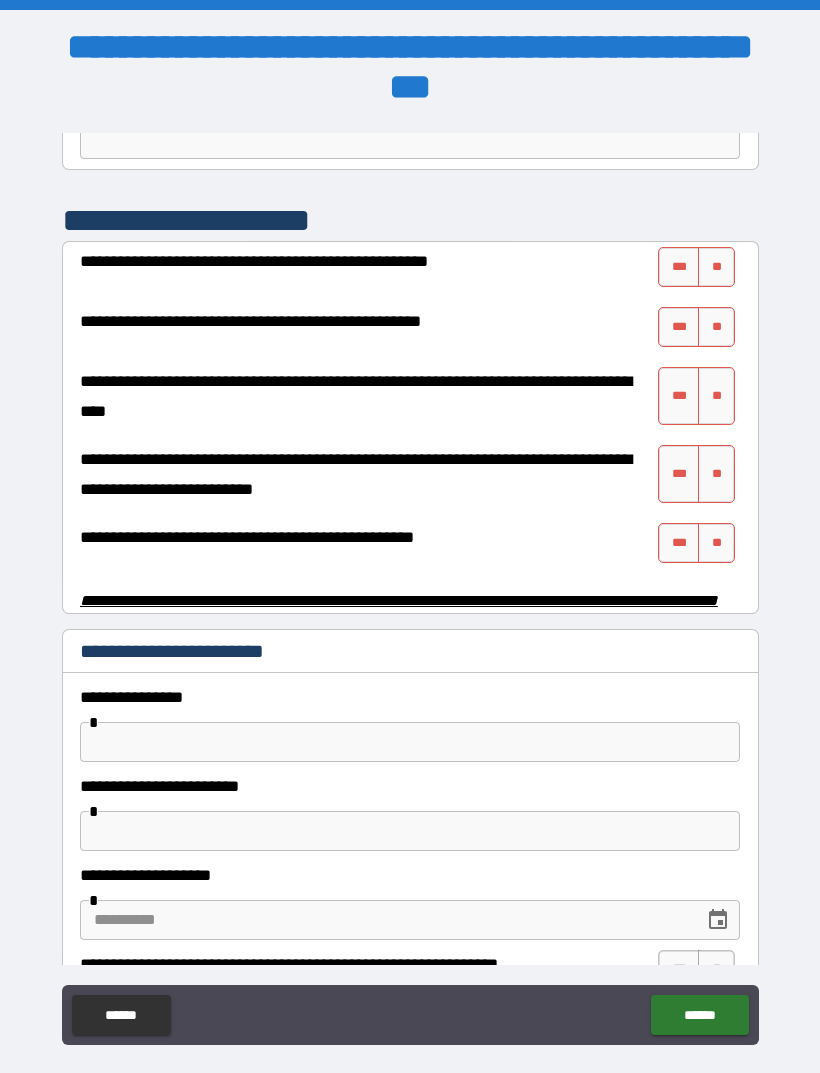 click on "**" at bounding box center (716, 267) 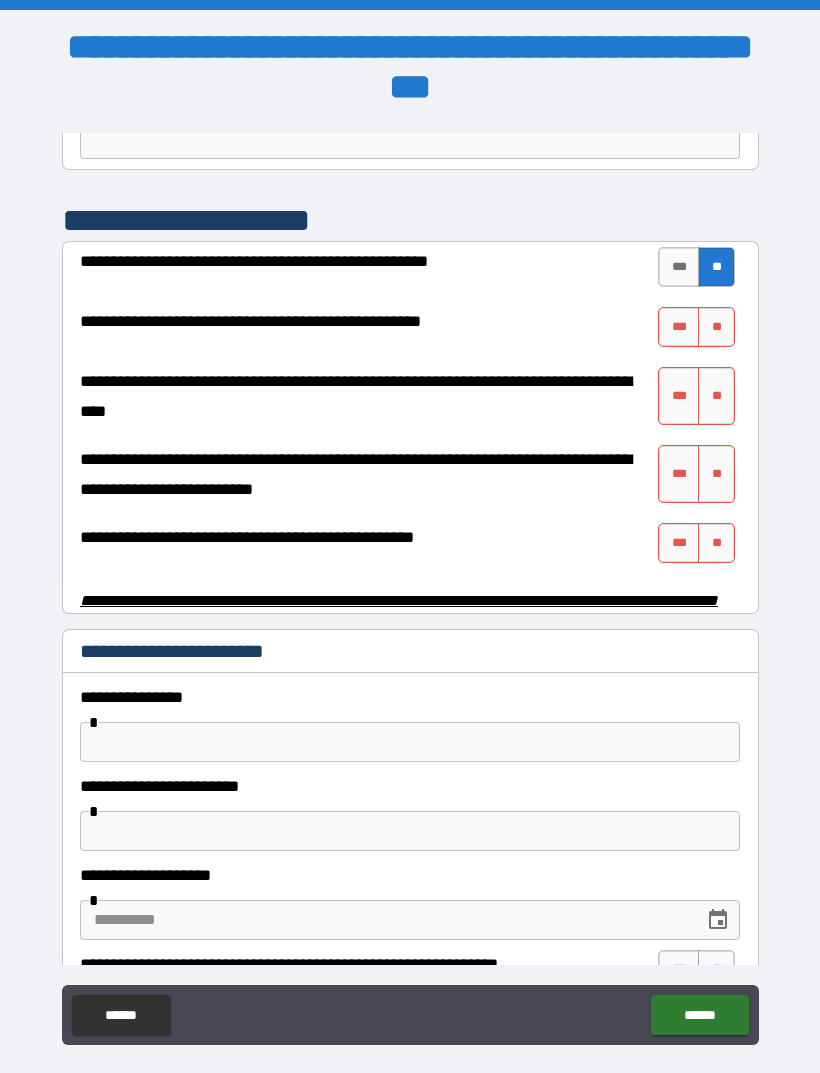 click on "**" at bounding box center (716, 327) 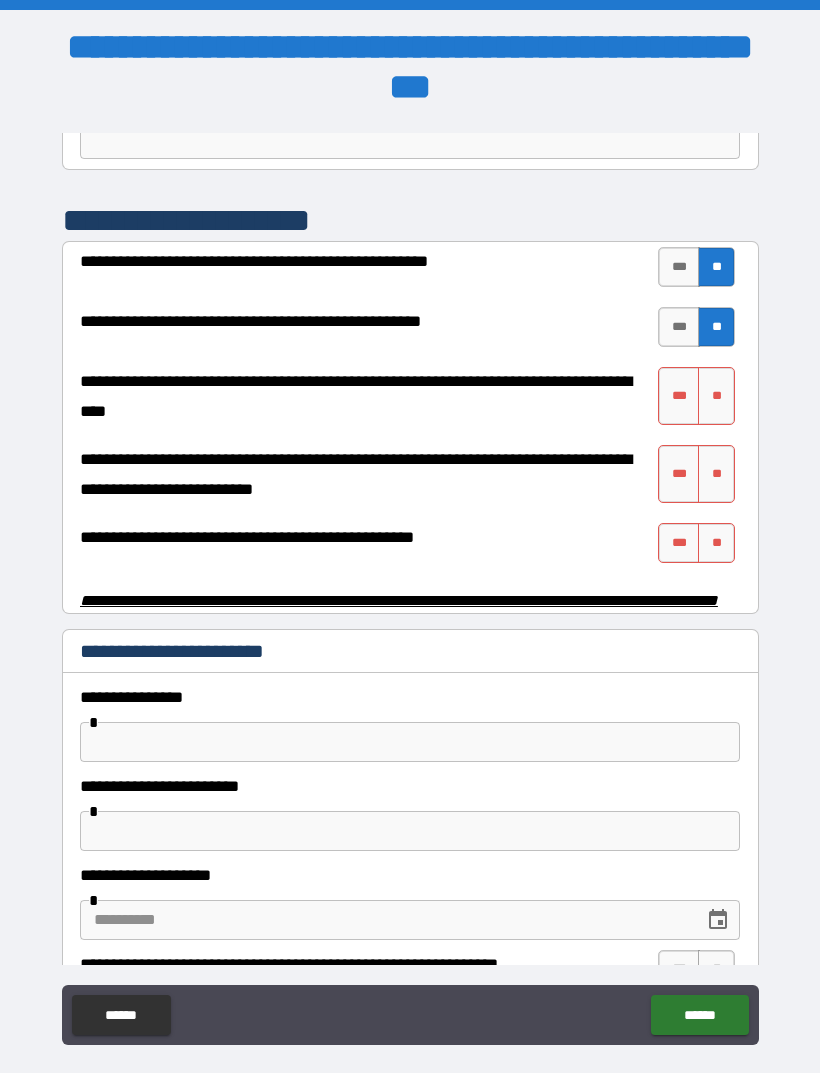 click on "**" at bounding box center [716, 396] 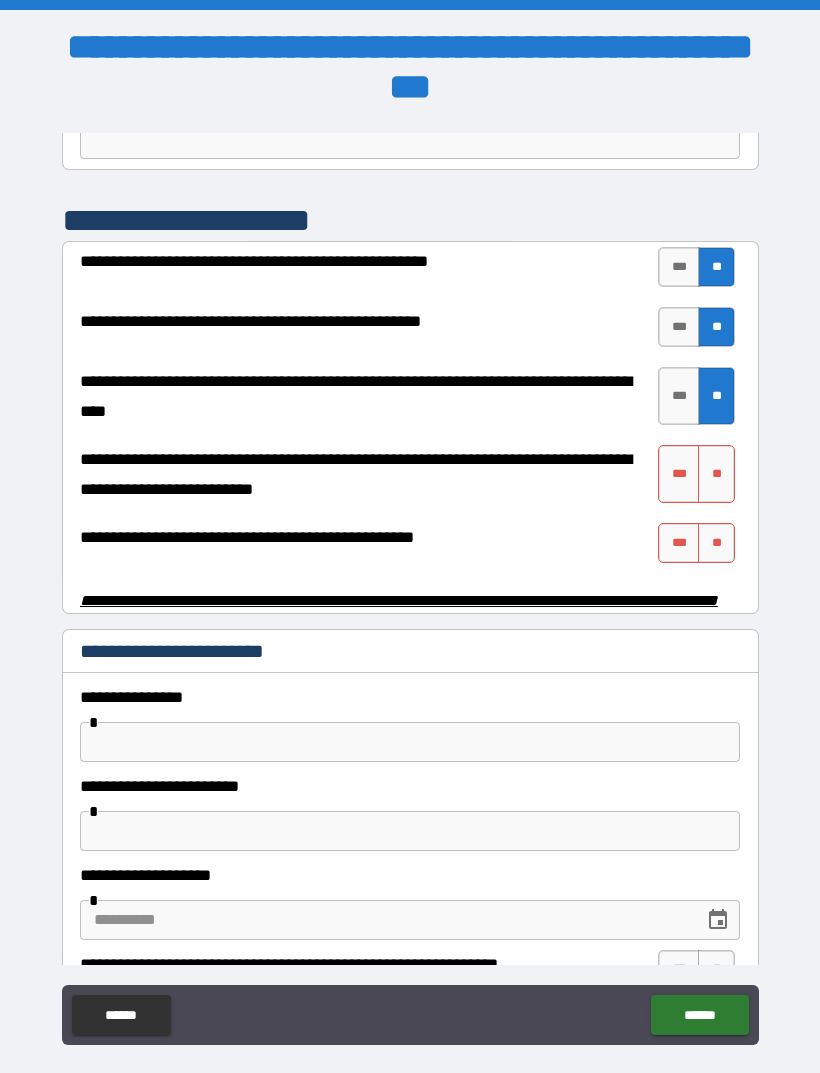 click on "**" at bounding box center [716, 474] 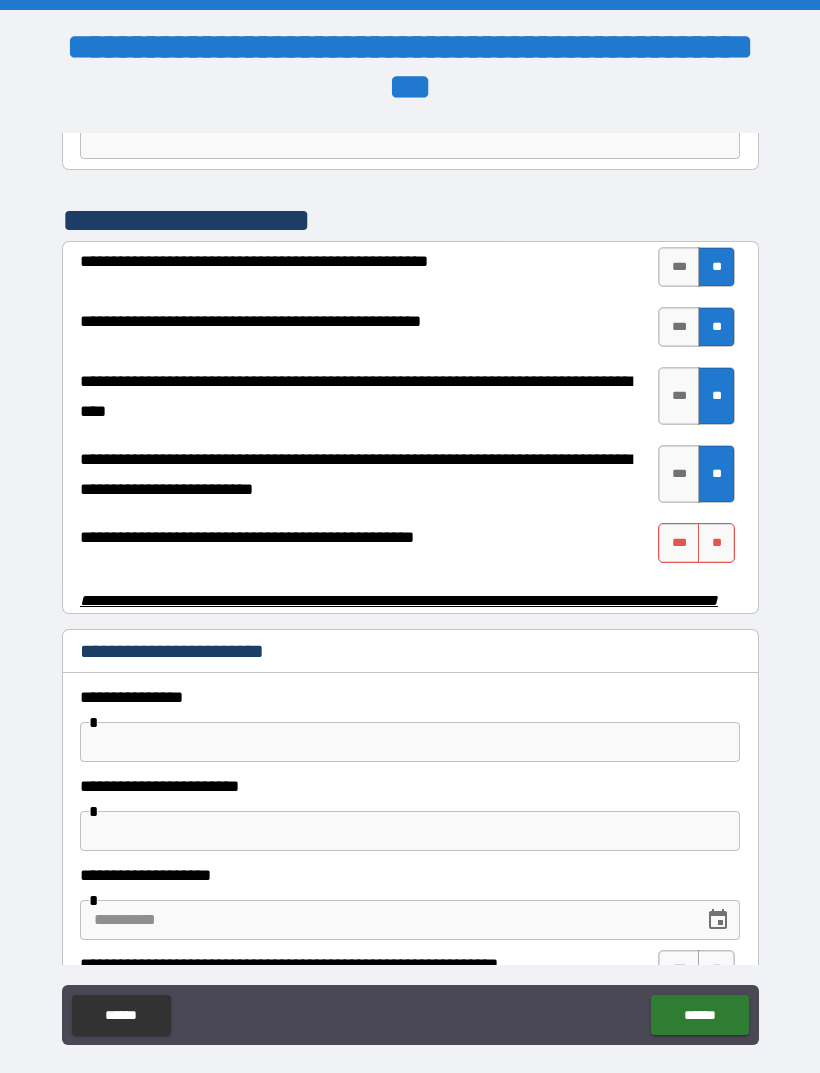 click on "**" at bounding box center [716, 543] 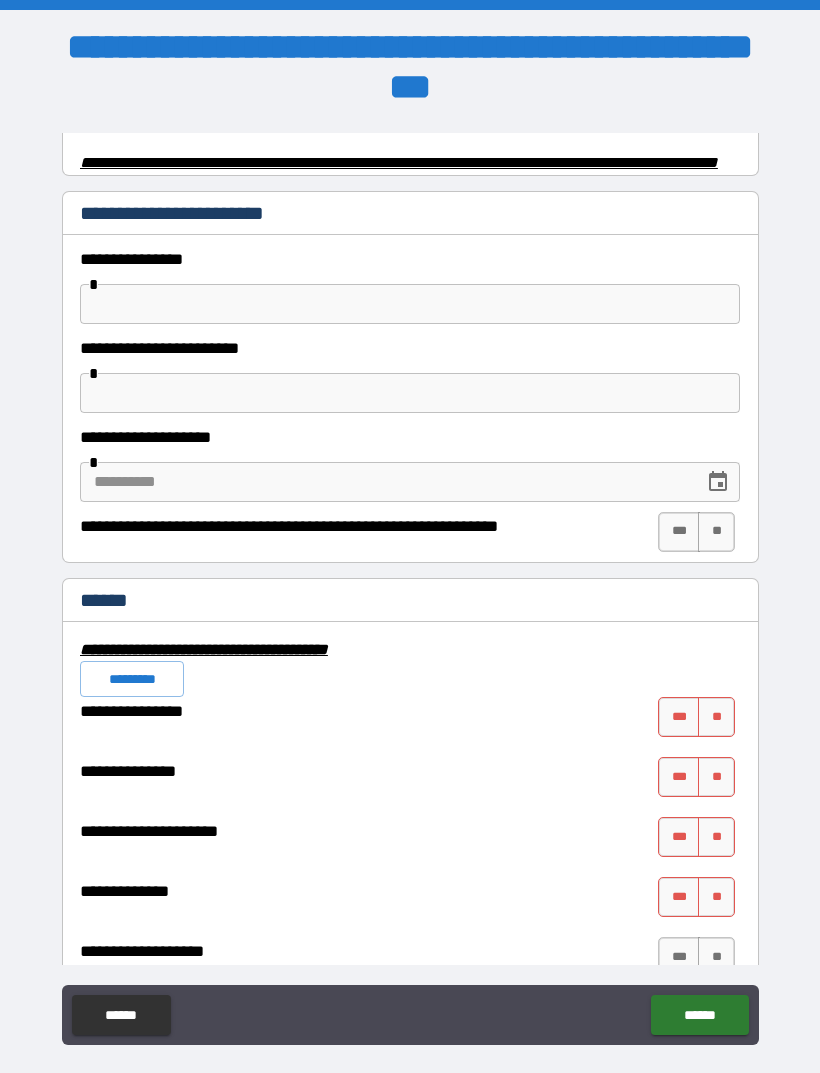 click on "**********" at bounding box center (410, 571) 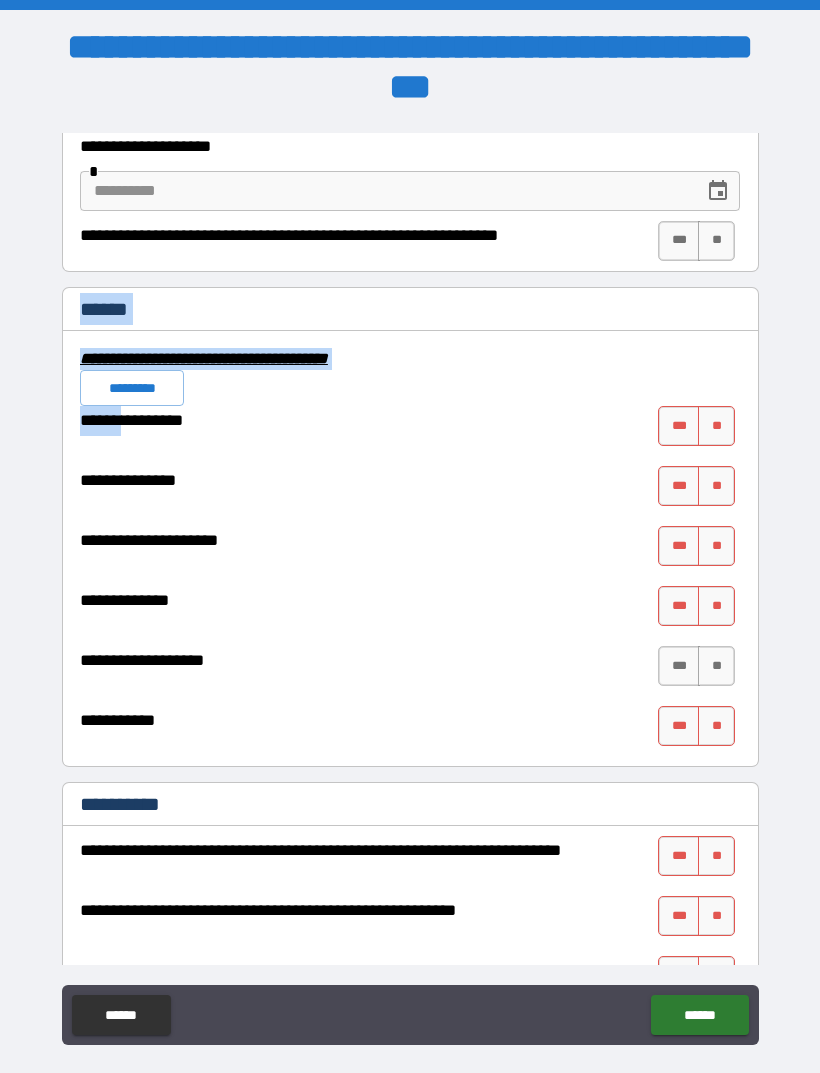 scroll, scrollTop: 4504, scrollLeft: 0, axis: vertical 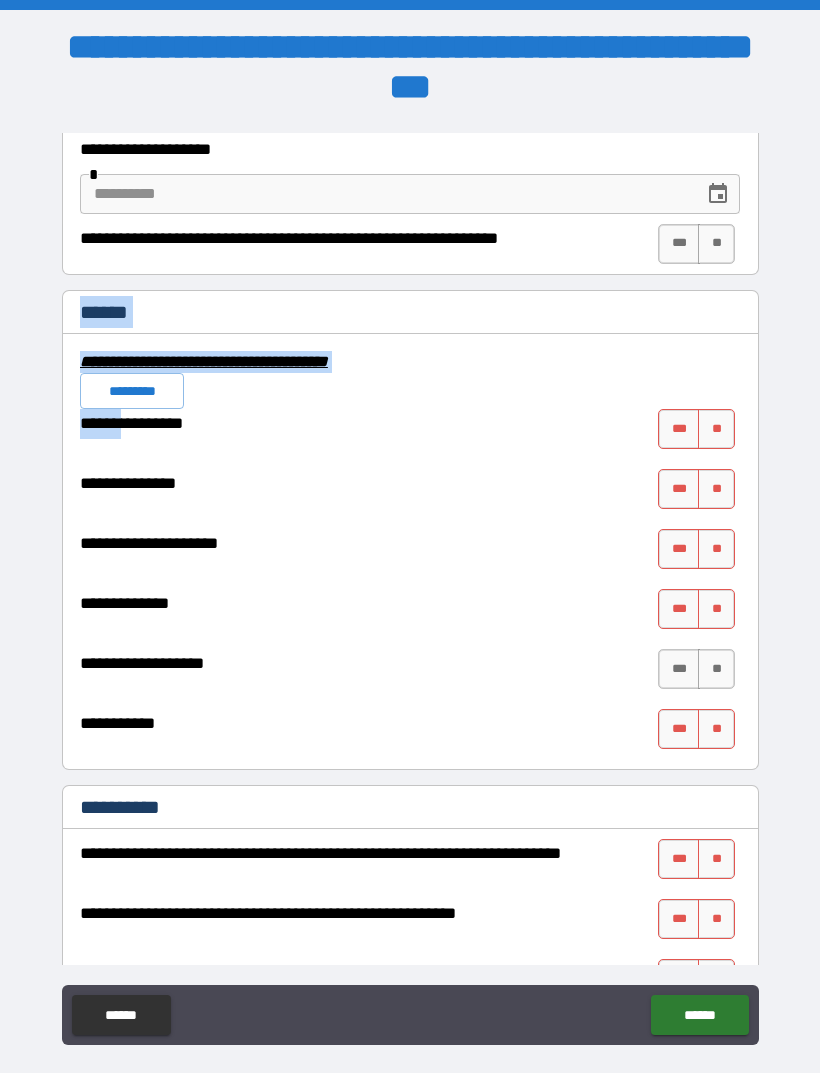 click on "**" at bounding box center [716, 429] 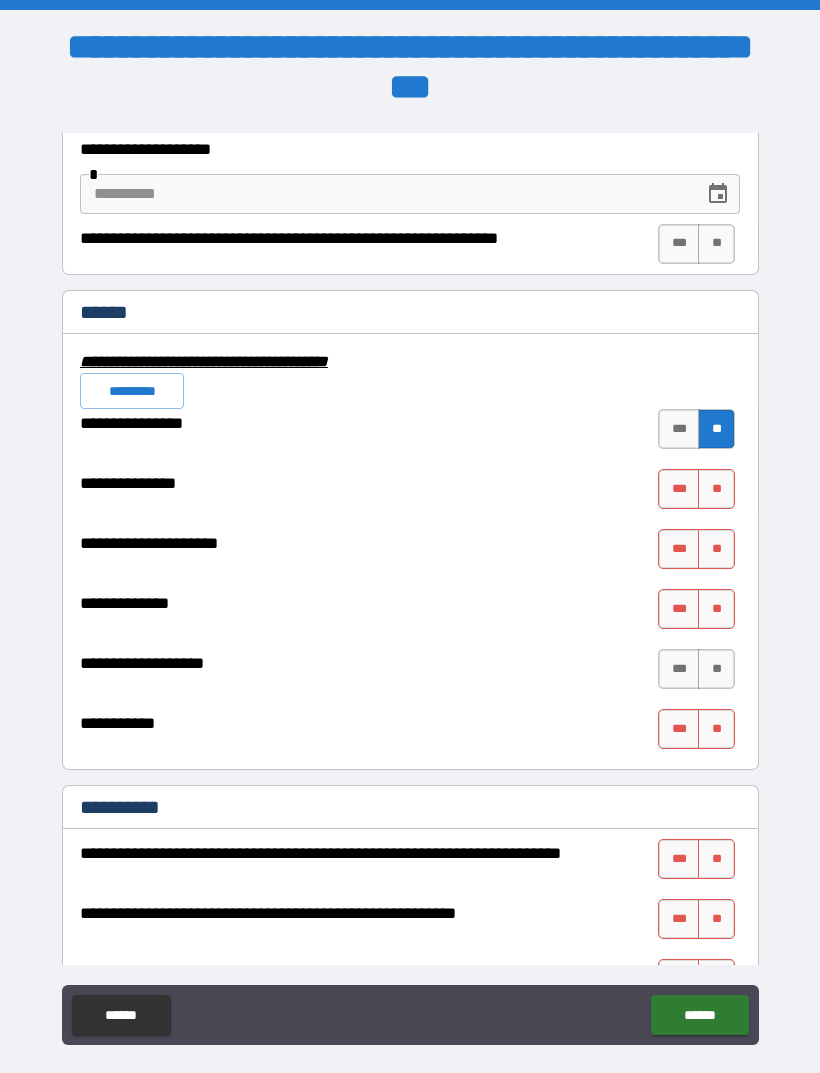 click on "**" at bounding box center [716, 489] 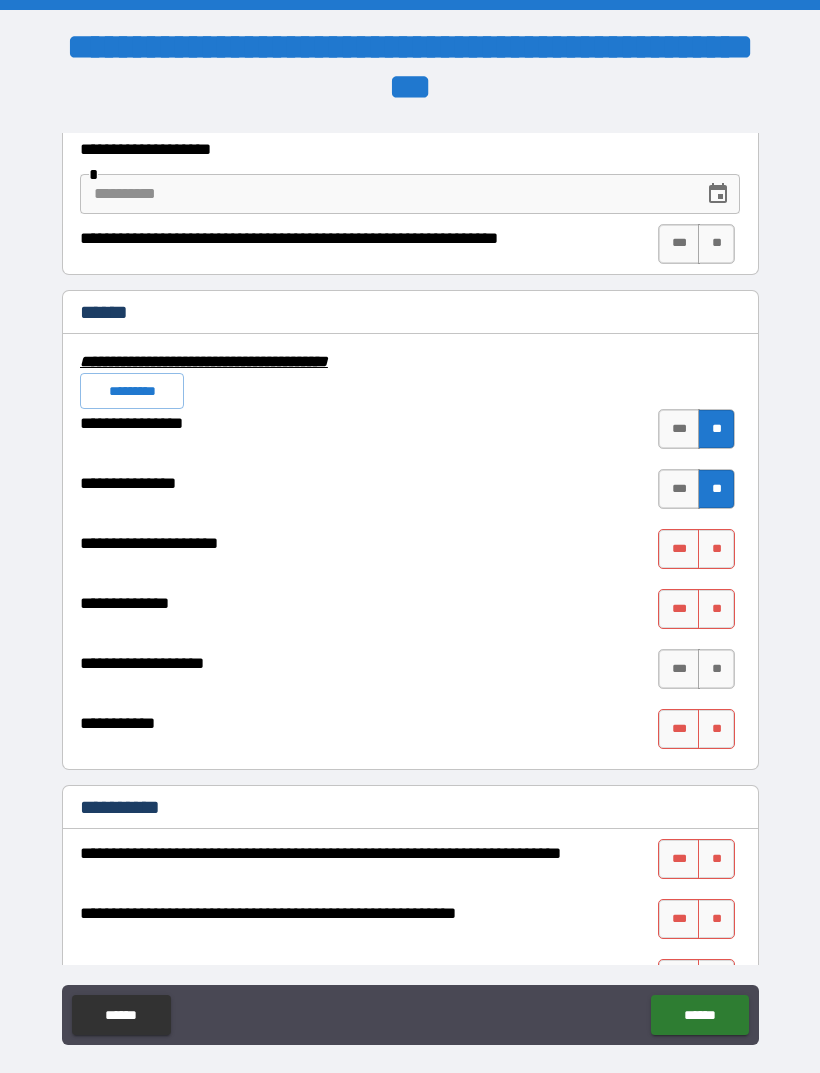 click on "**" at bounding box center (716, 549) 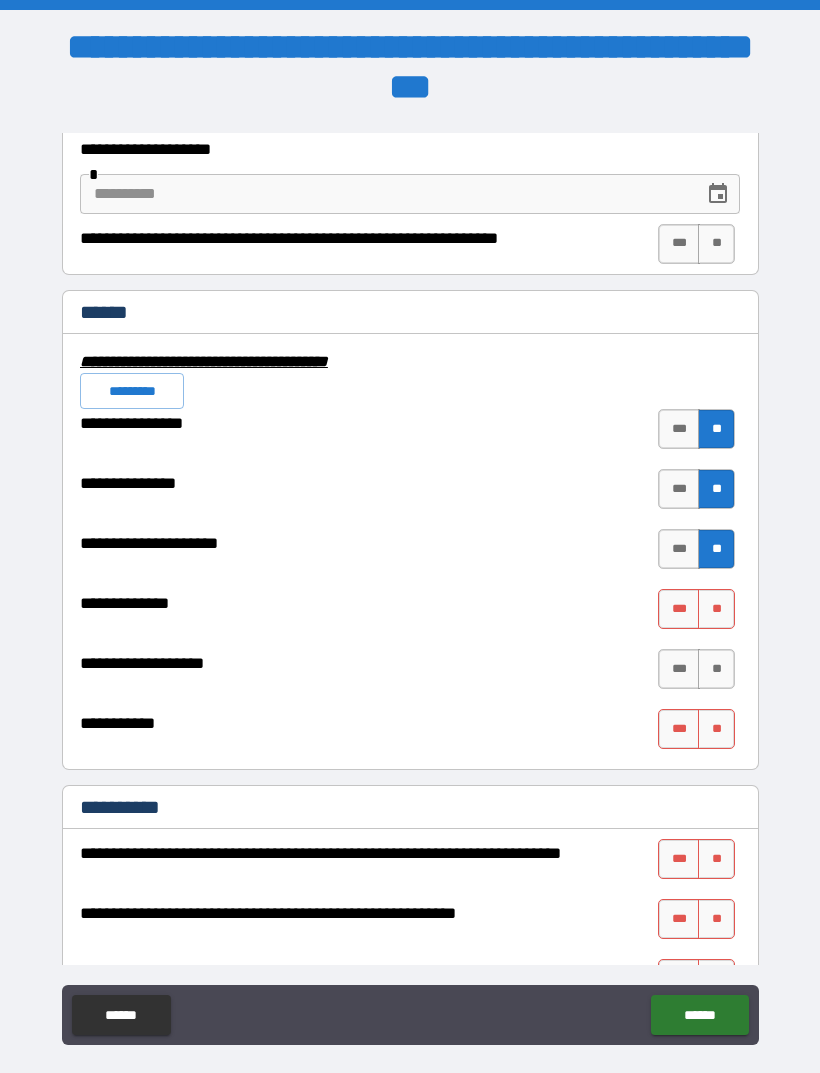 click on "**" at bounding box center [716, 609] 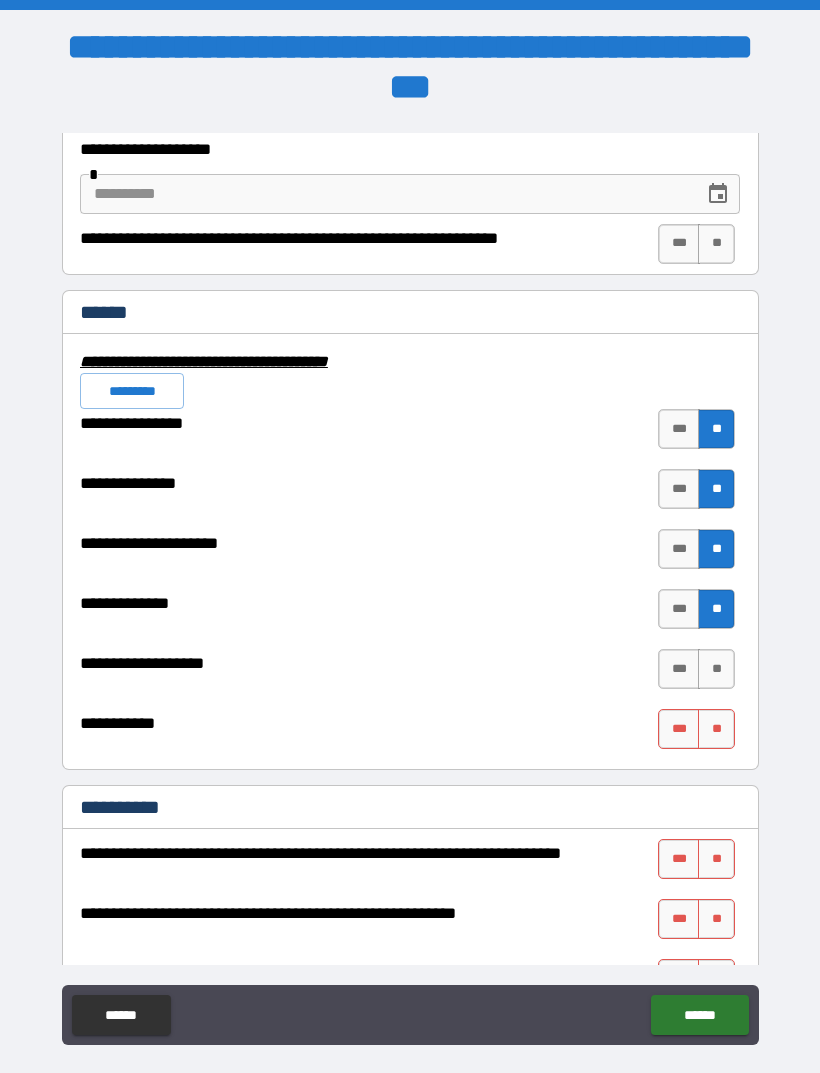click on "**" at bounding box center [716, 669] 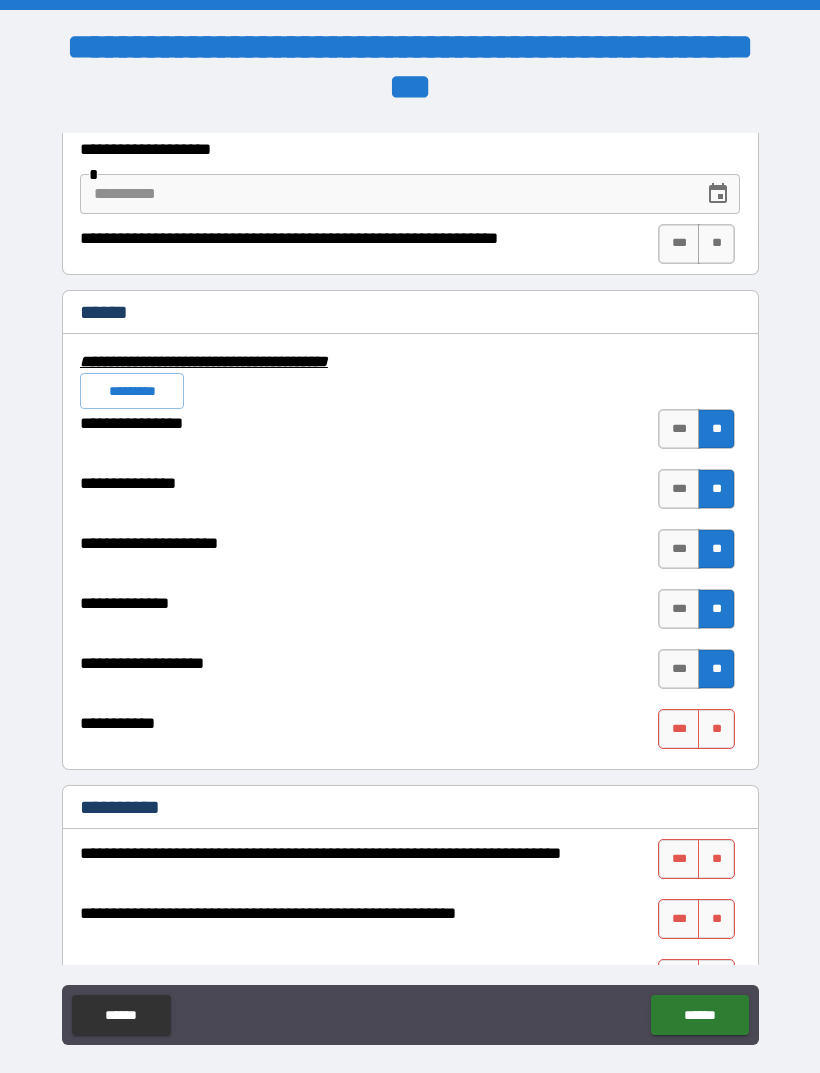 click on "**" at bounding box center [716, 729] 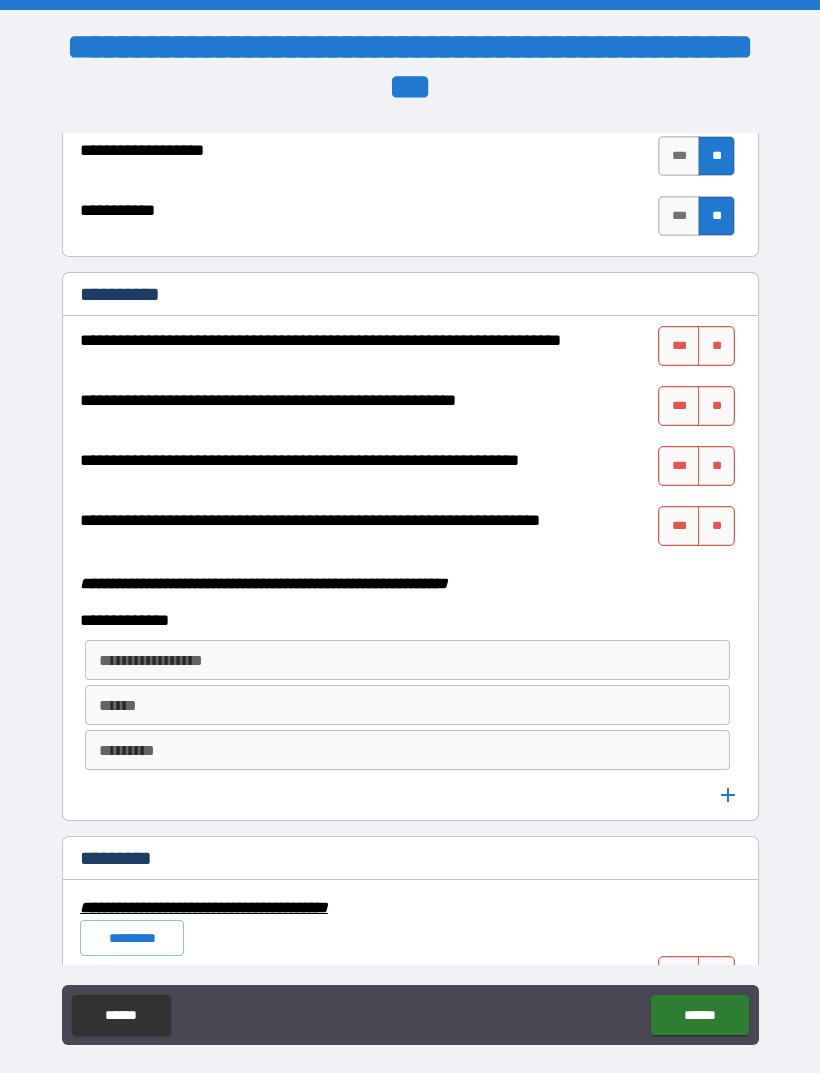 click on "**********" at bounding box center [410, 571] 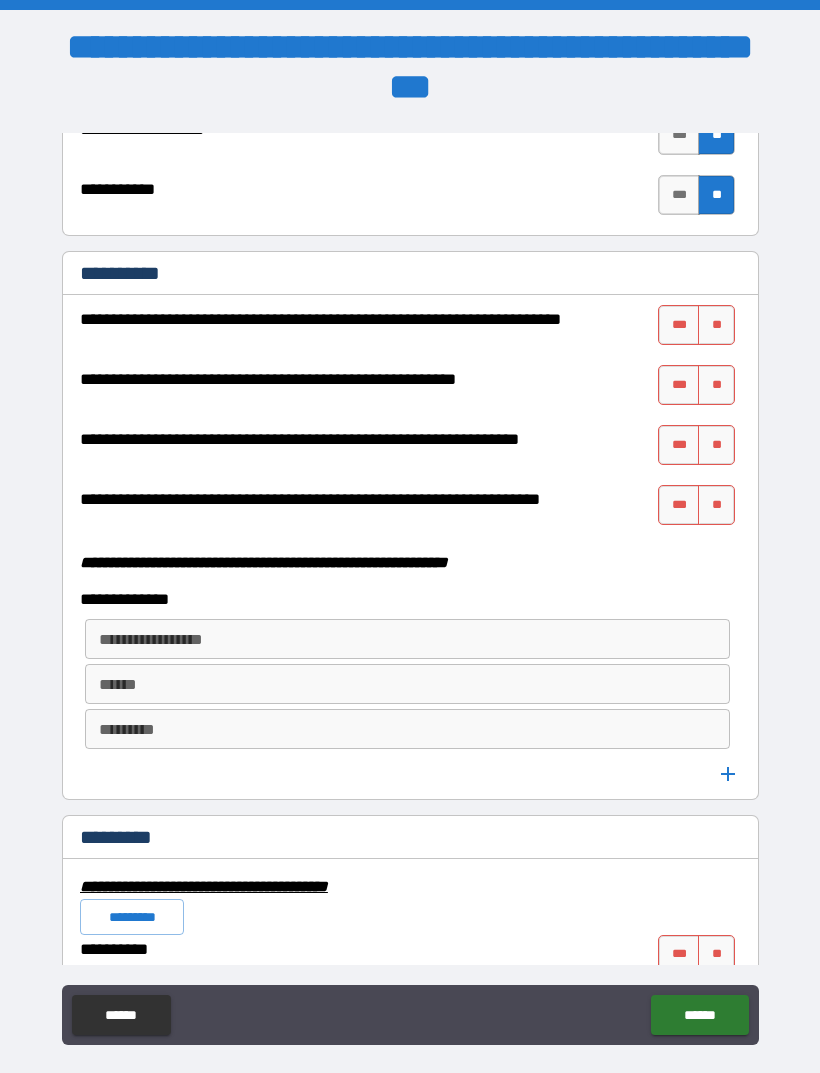 scroll, scrollTop: 5039, scrollLeft: 0, axis: vertical 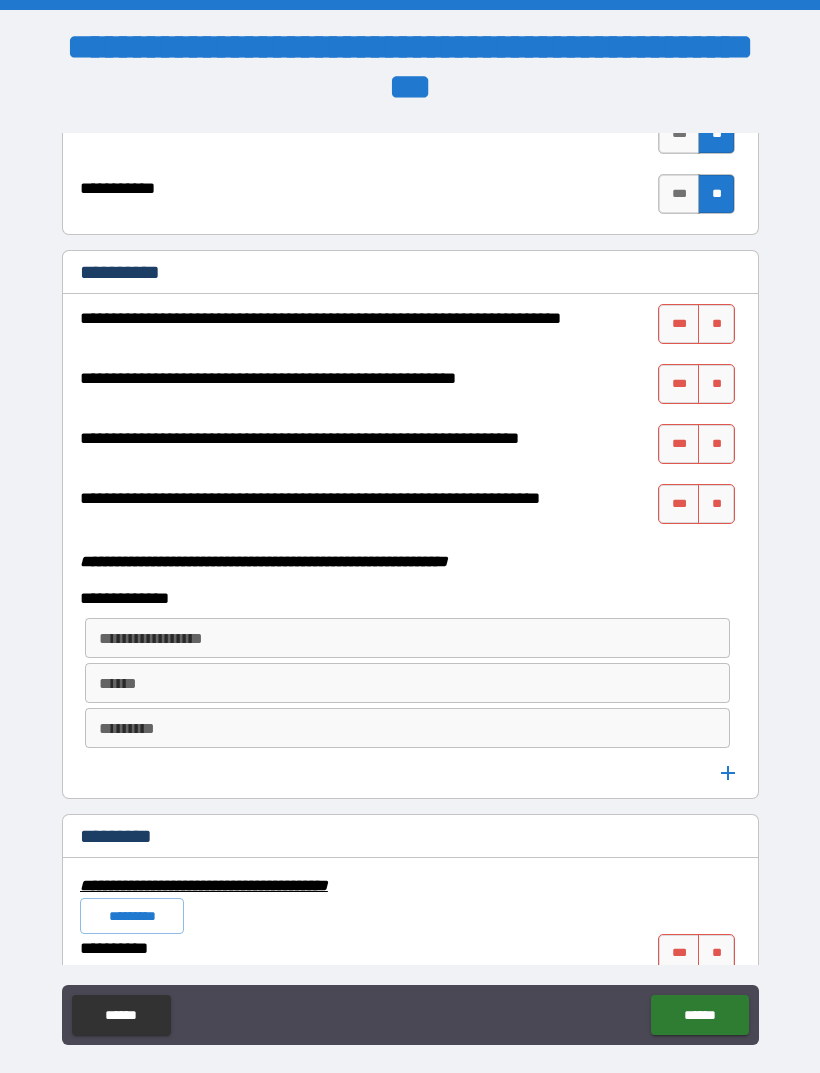 click on "**" at bounding box center [716, 324] 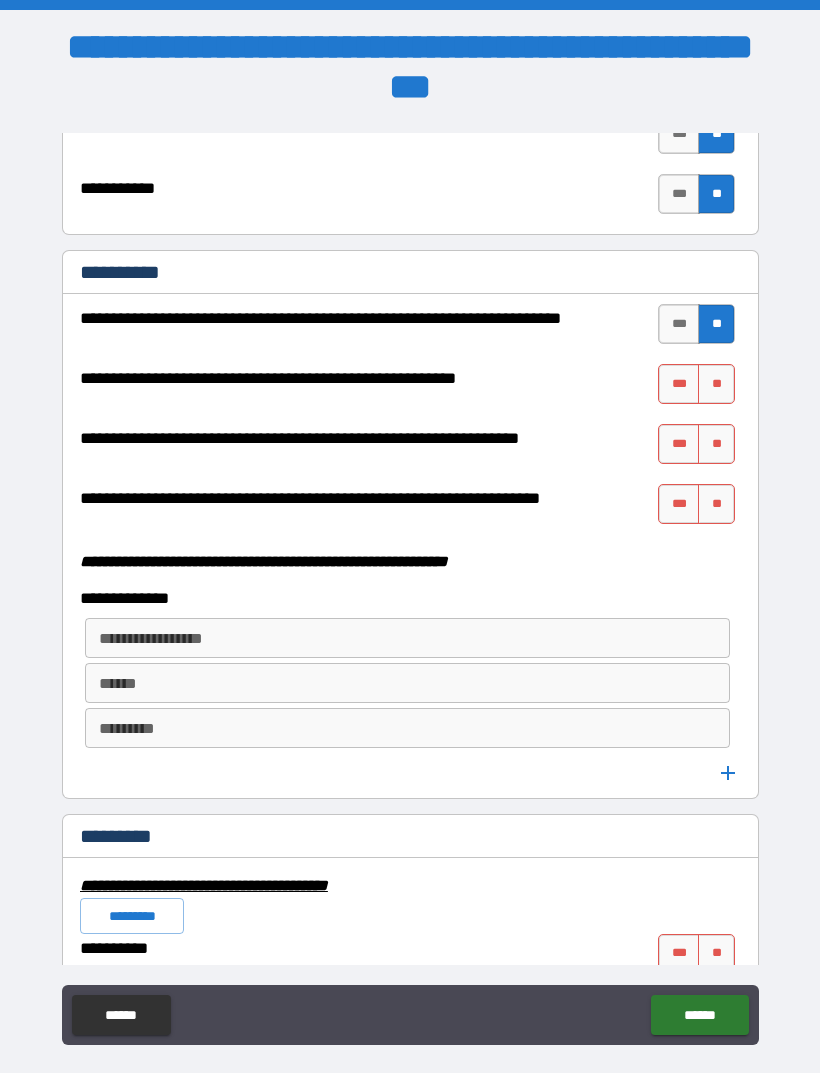 click on "**" at bounding box center (716, 384) 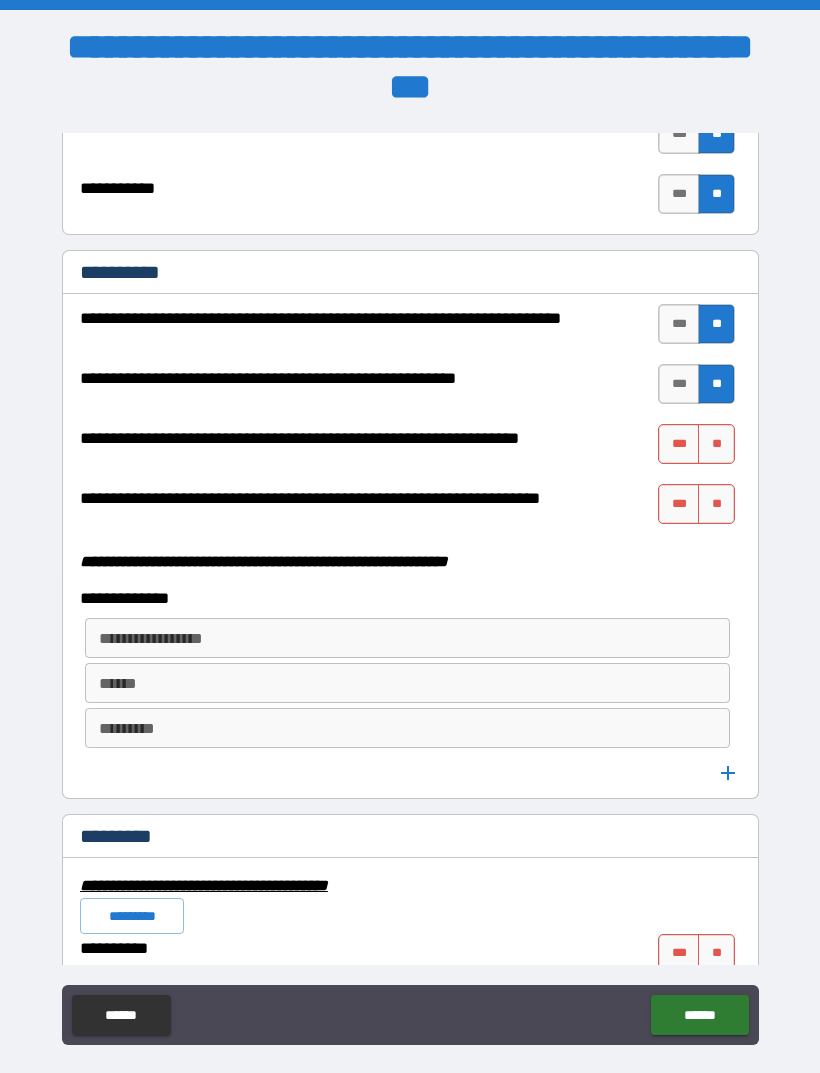 click on "**" at bounding box center [716, 444] 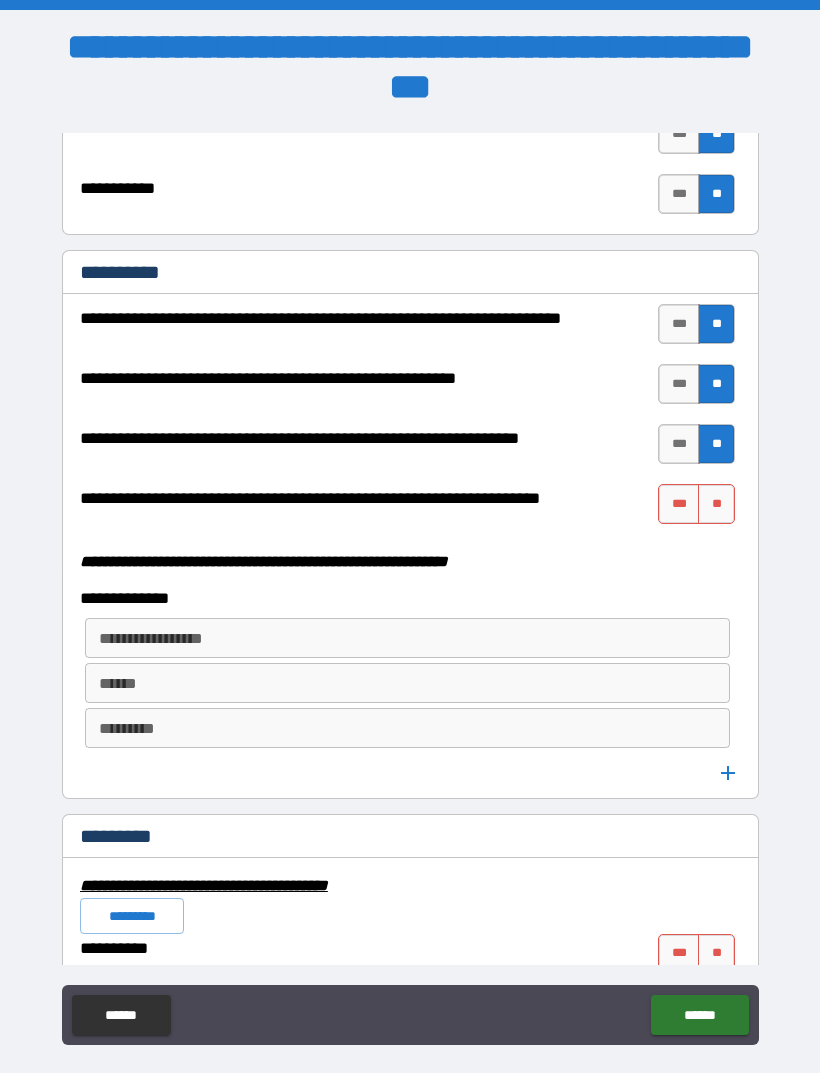 click on "***" at bounding box center (679, 504) 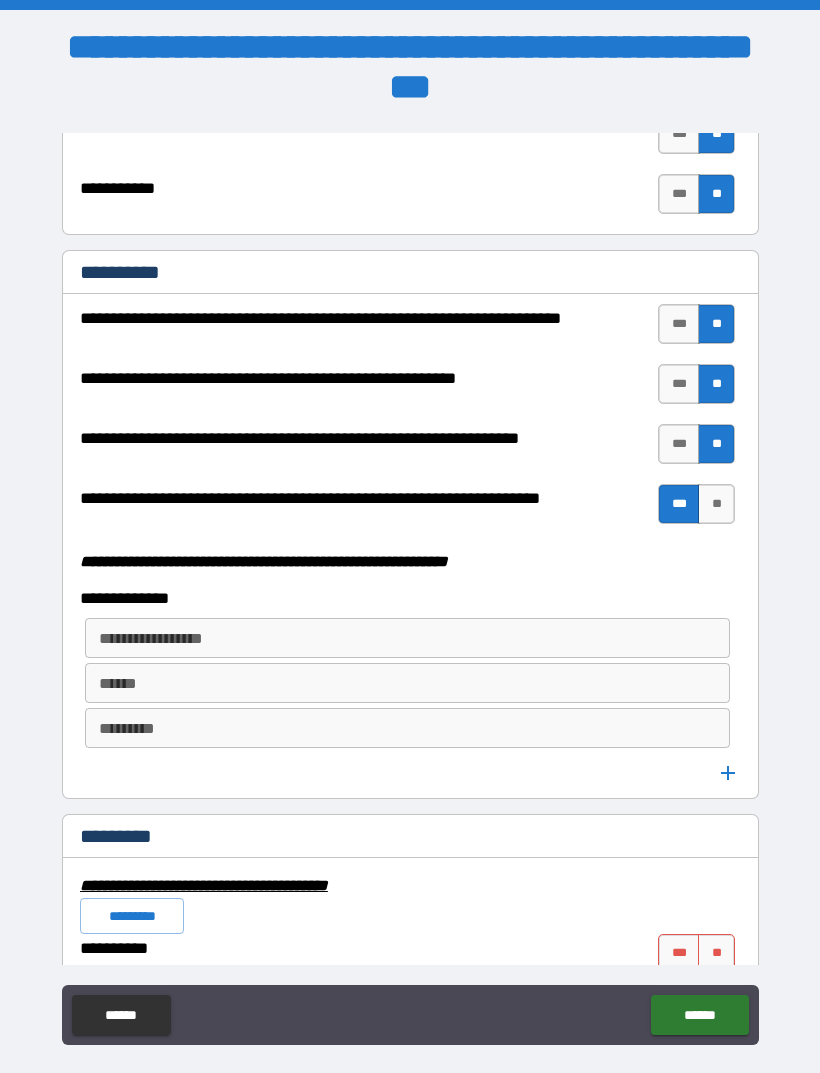 click on "**********" at bounding box center (407, 638) 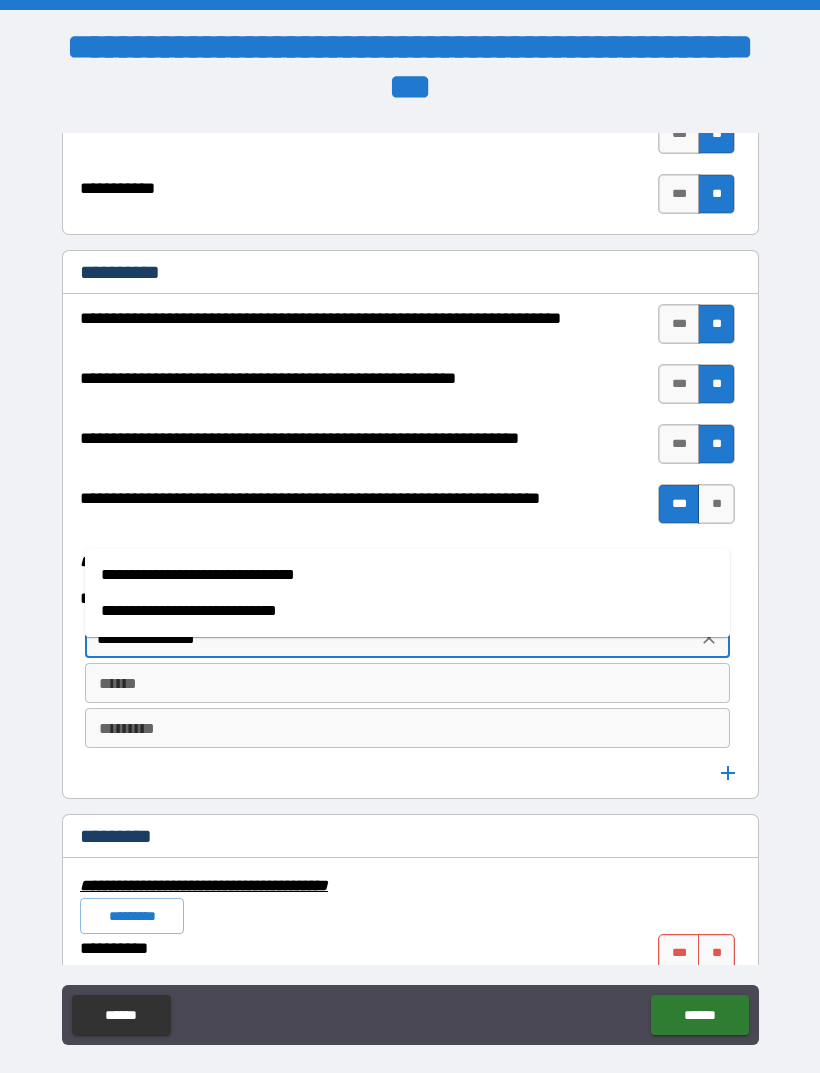 type on "**********" 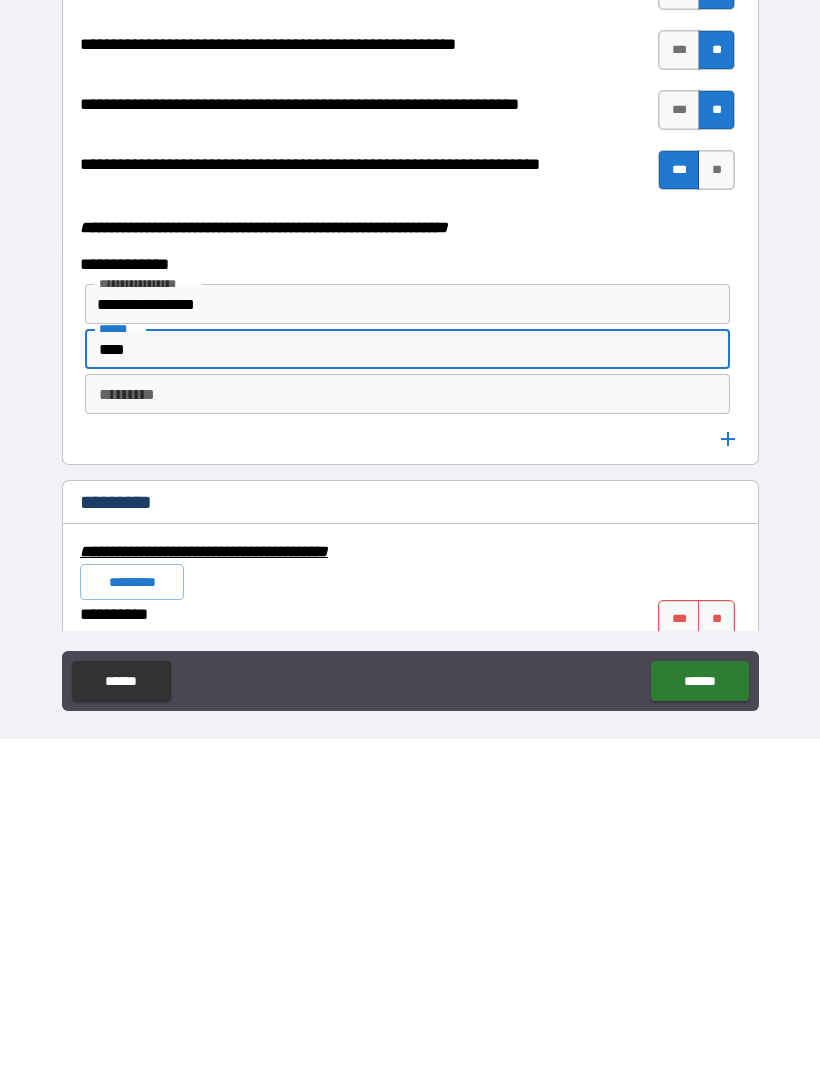 type on "****" 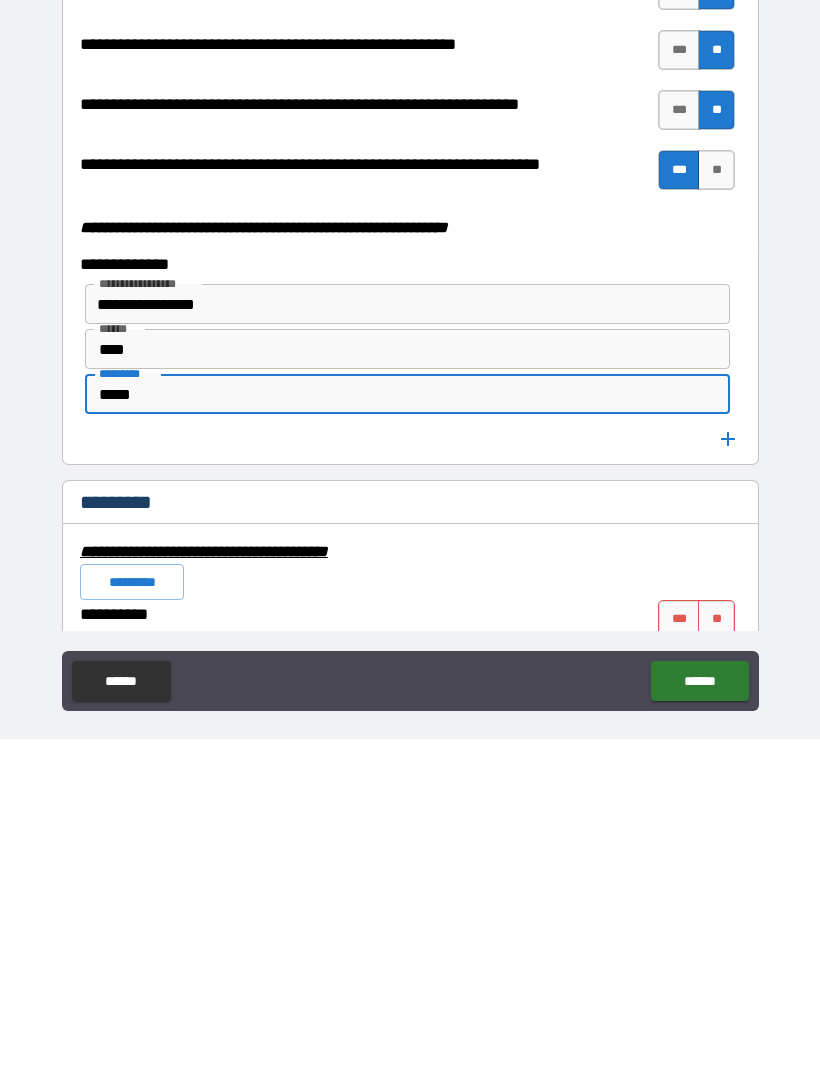 type on "*****" 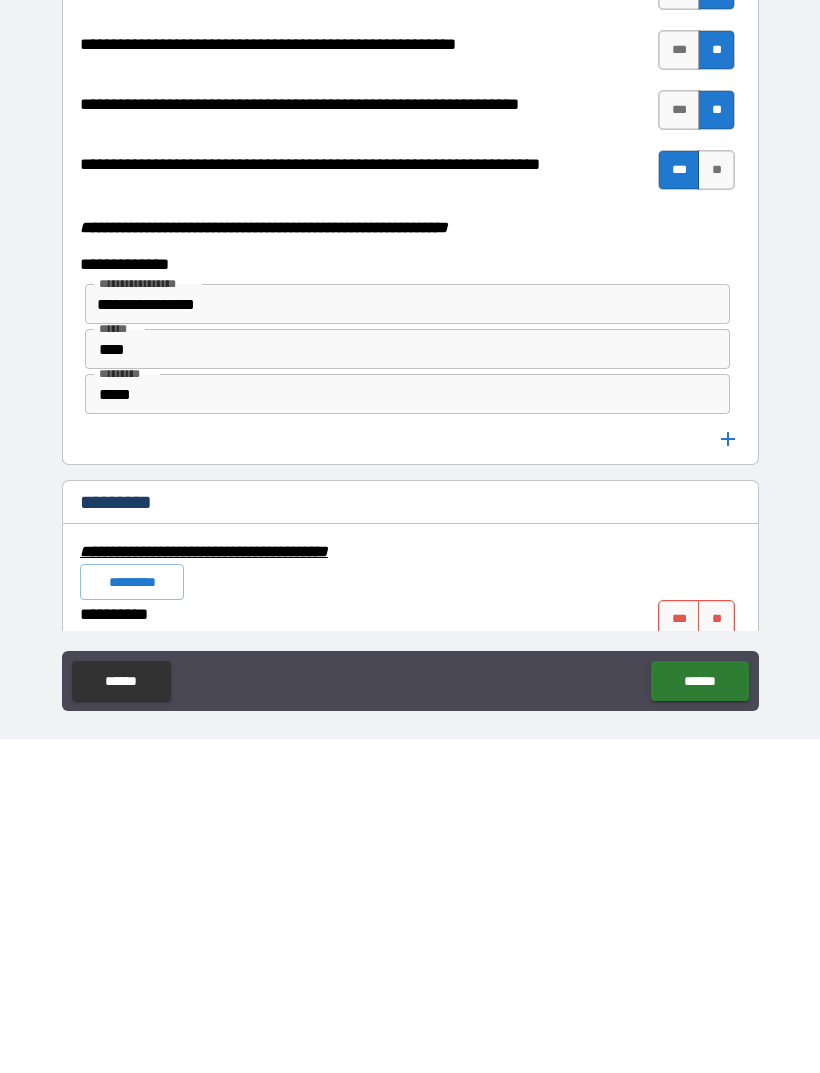 scroll, scrollTop: 64, scrollLeft: 0, axis: vertical 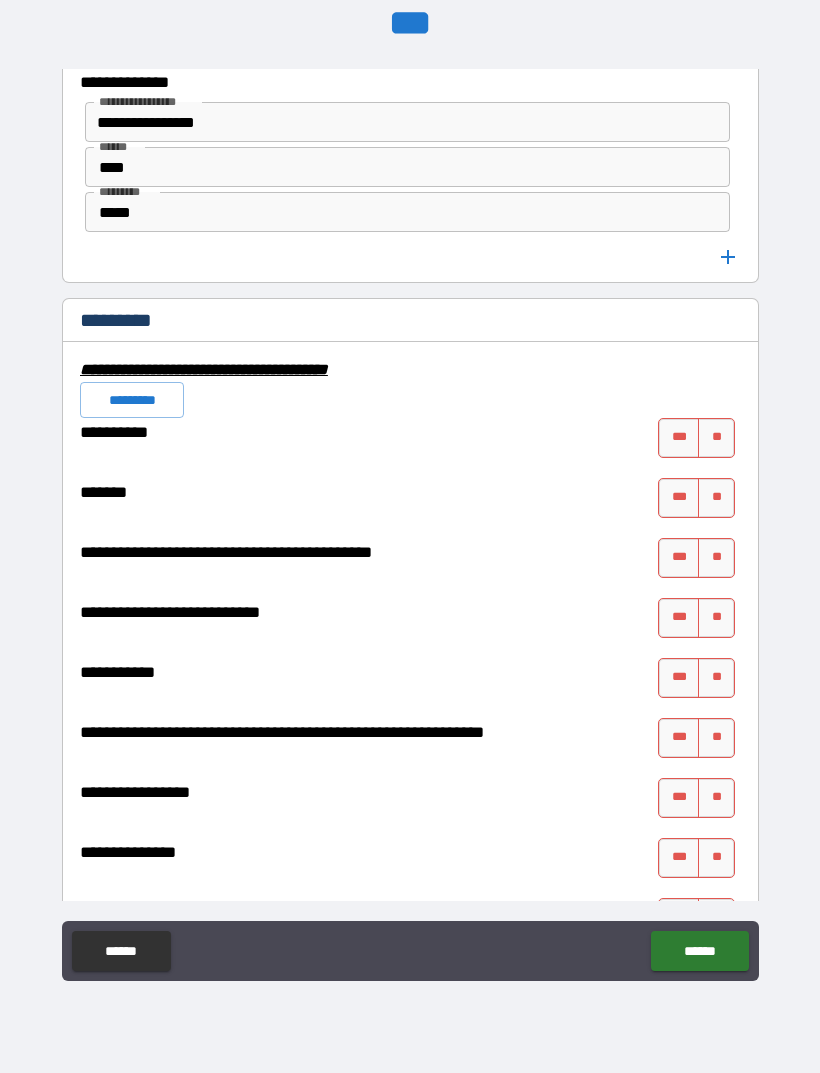 click on "**" at bounding box center [716, 438] 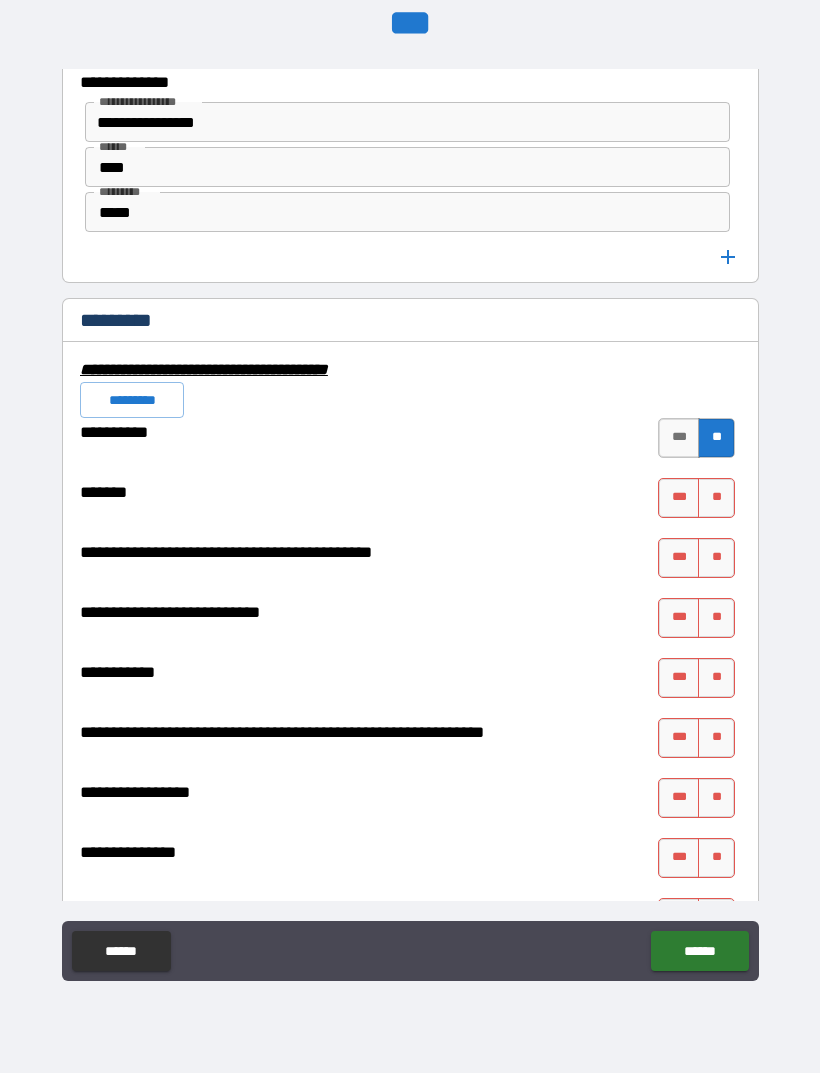 click on "**" at bounding box center (716, 498) 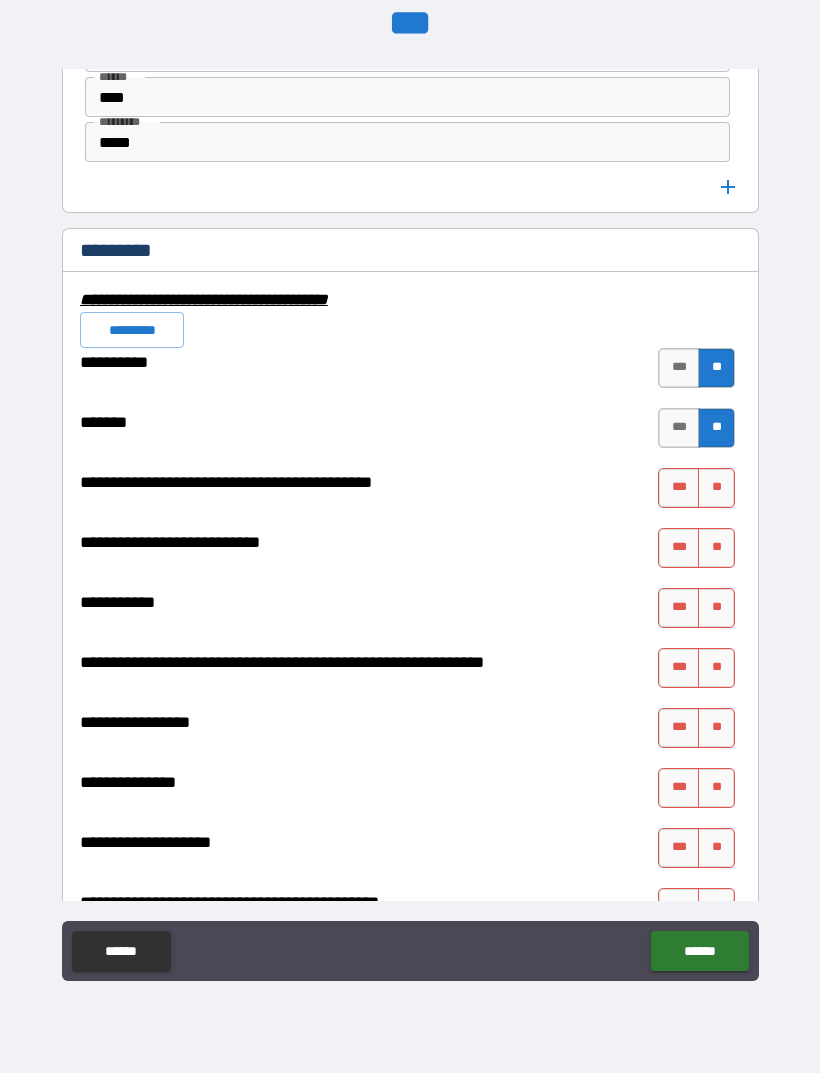 scroll, scrollTop: 5600, scrollLeft: 0, axis: vertical 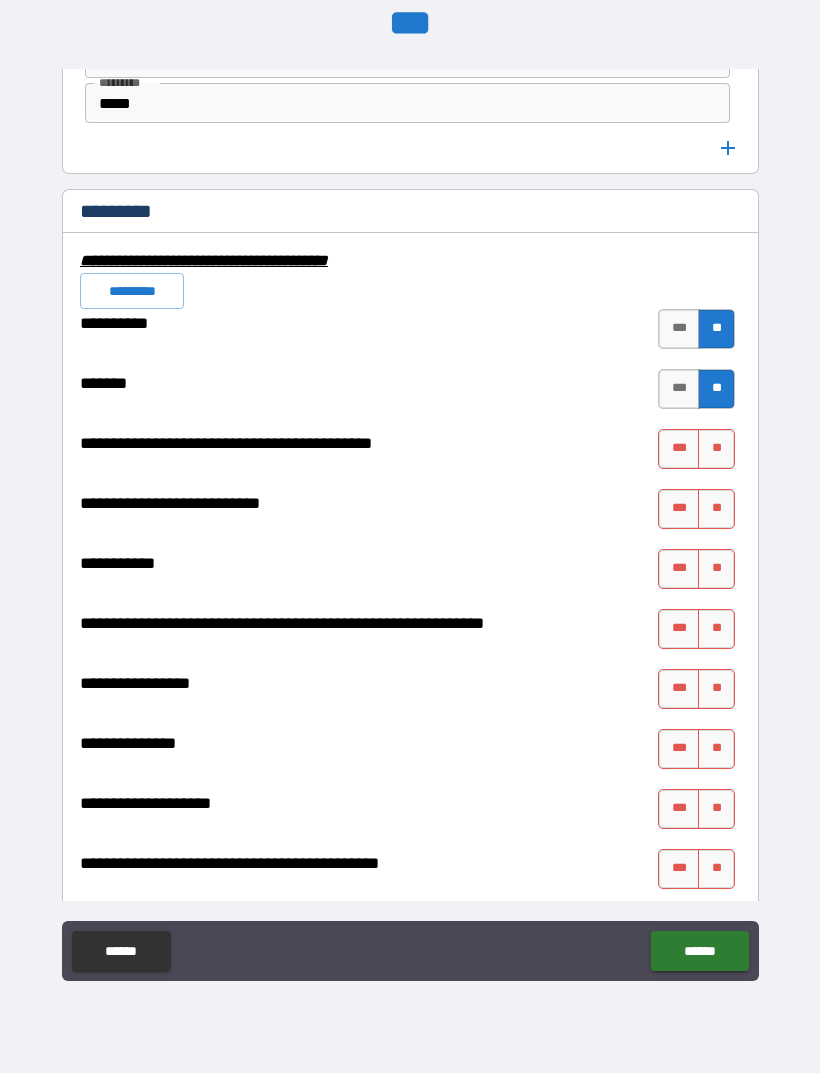 click on "**" at bounding box center [716, 449] 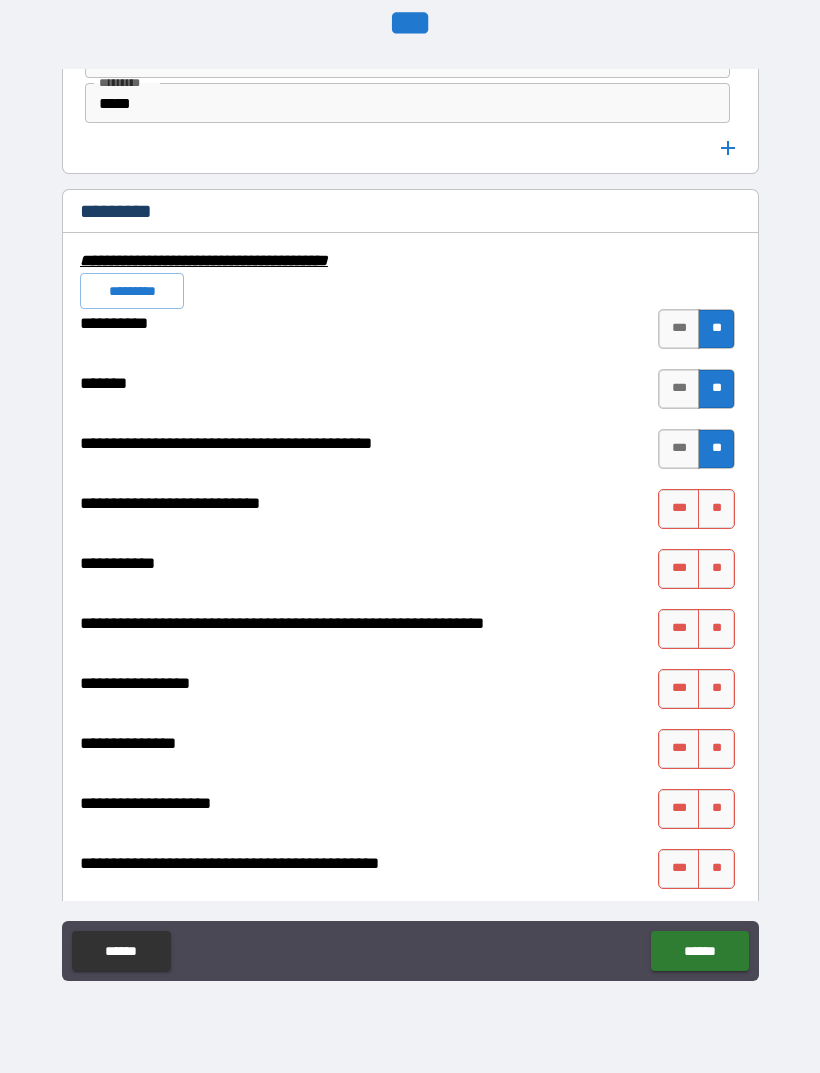 click on "**" at bounding box center [716, 509] 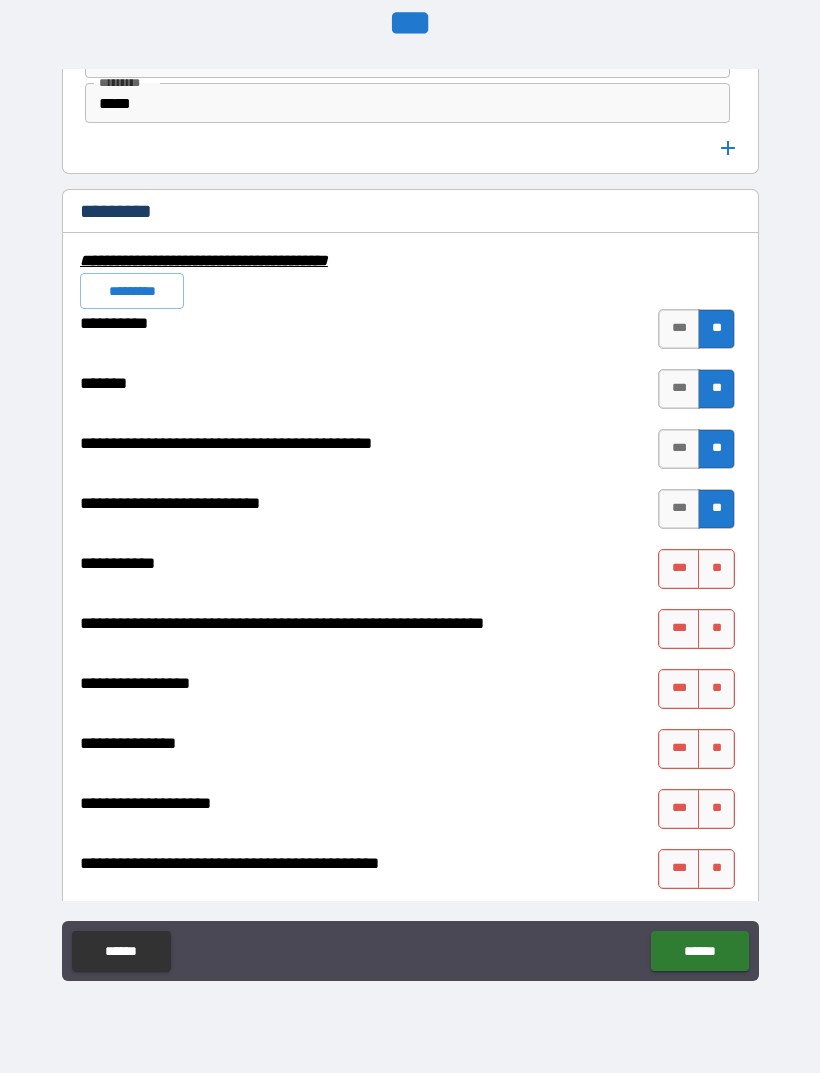 click on "**" at bounding box center (716, 569) 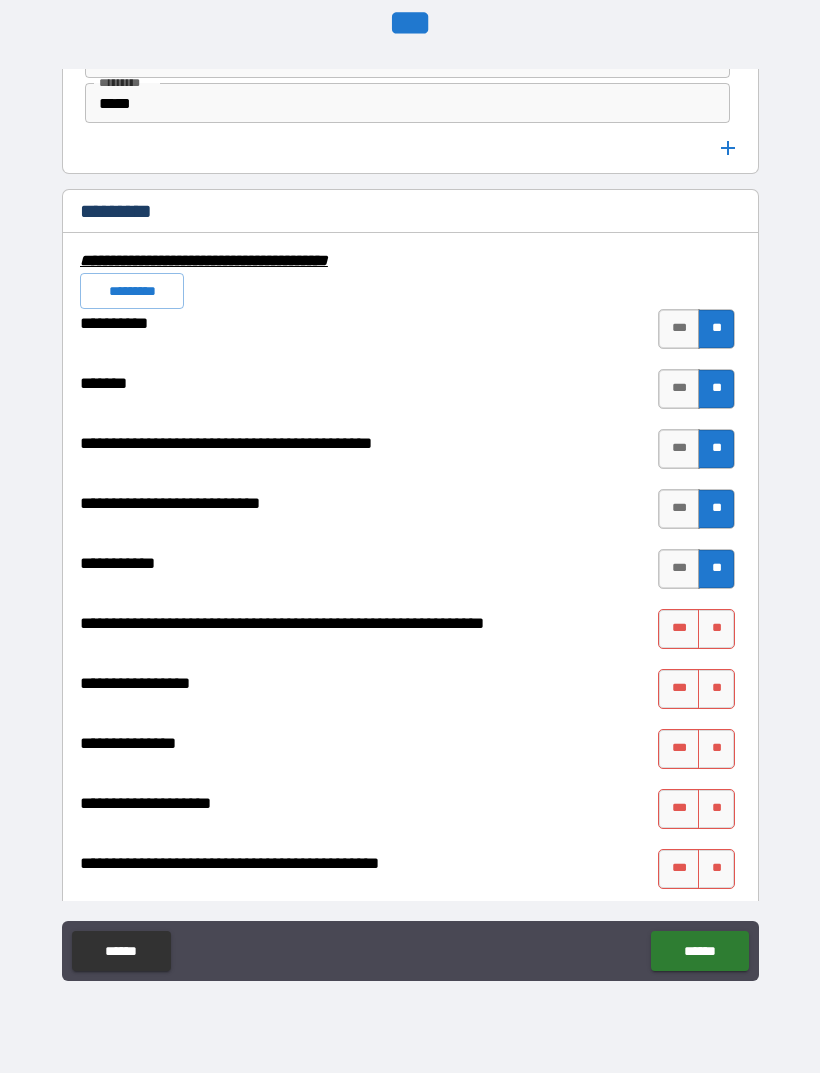 click on "**" at bounding box center (716, 629) 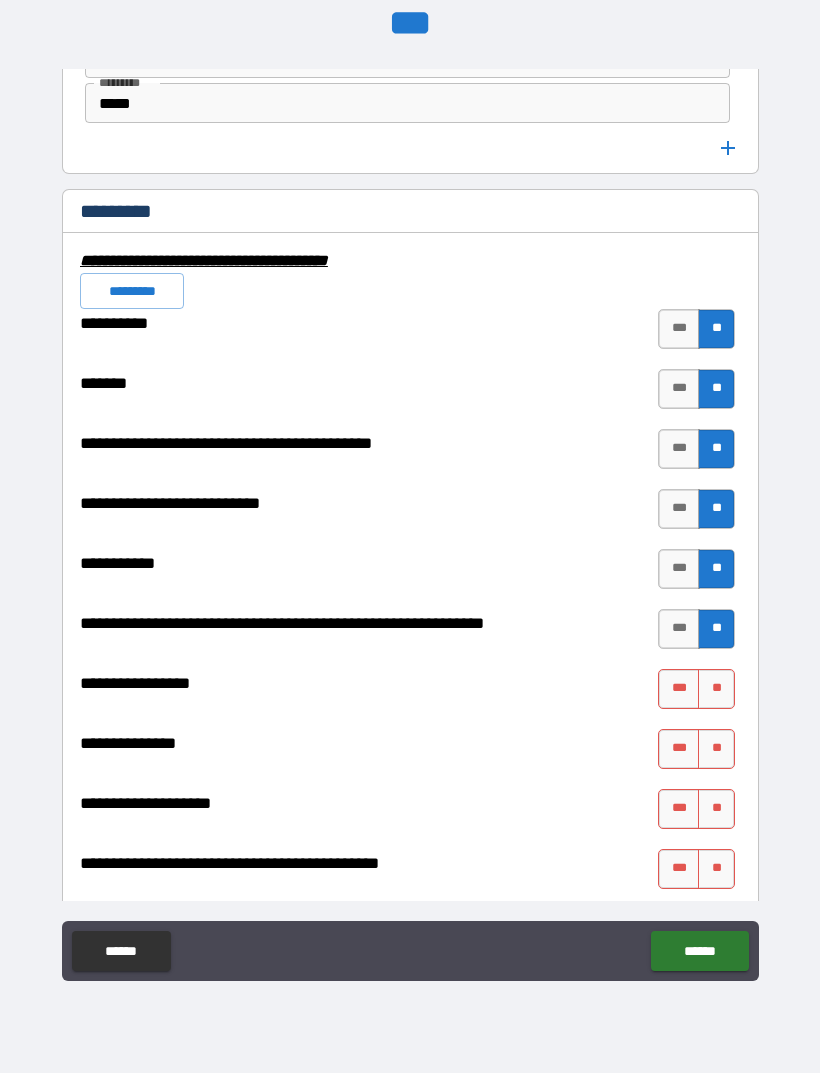 click on "**" at bounding box center [716, 689] 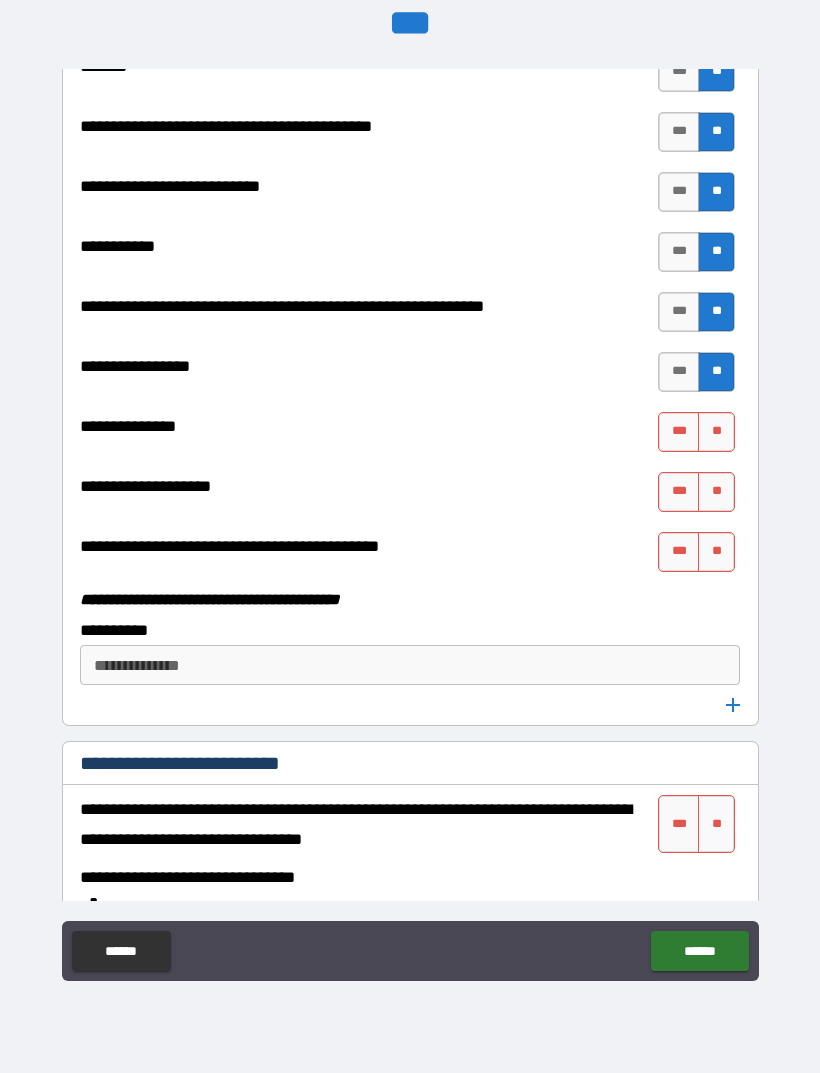 scroll, scrollTop: 5919, scrollLeft: 0, axis: vertical 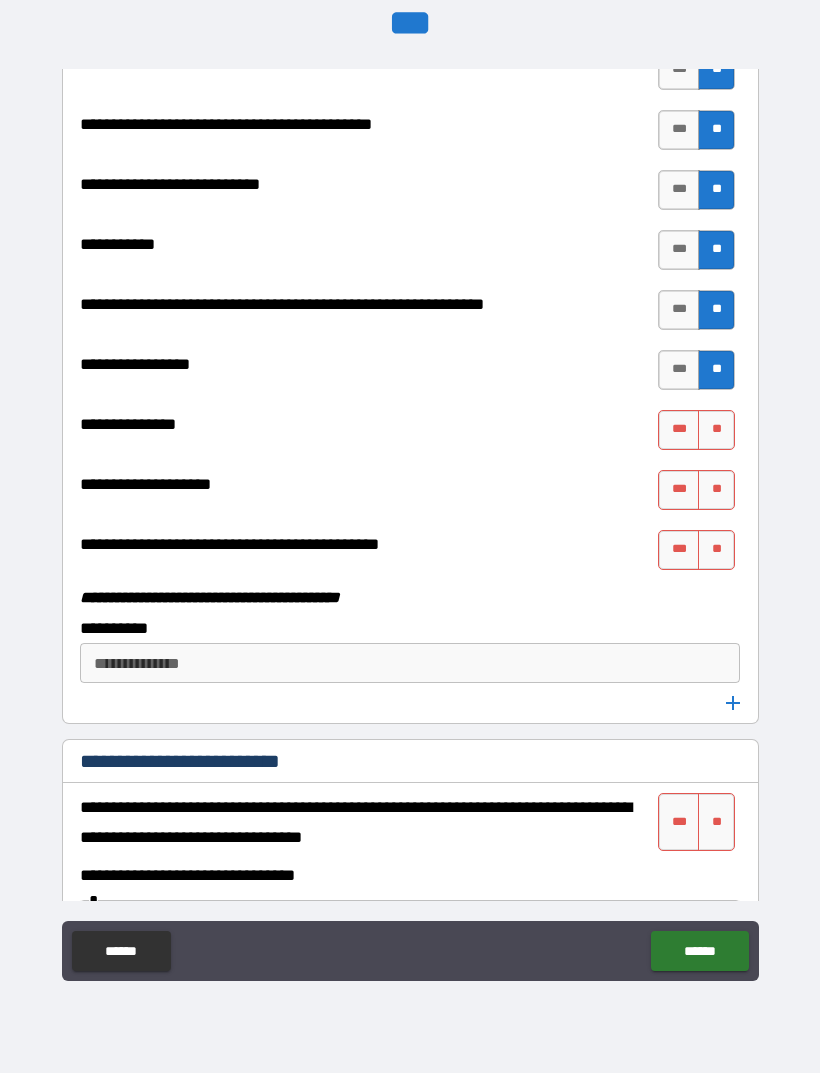 click on "**" at bounding box center [716, 430] 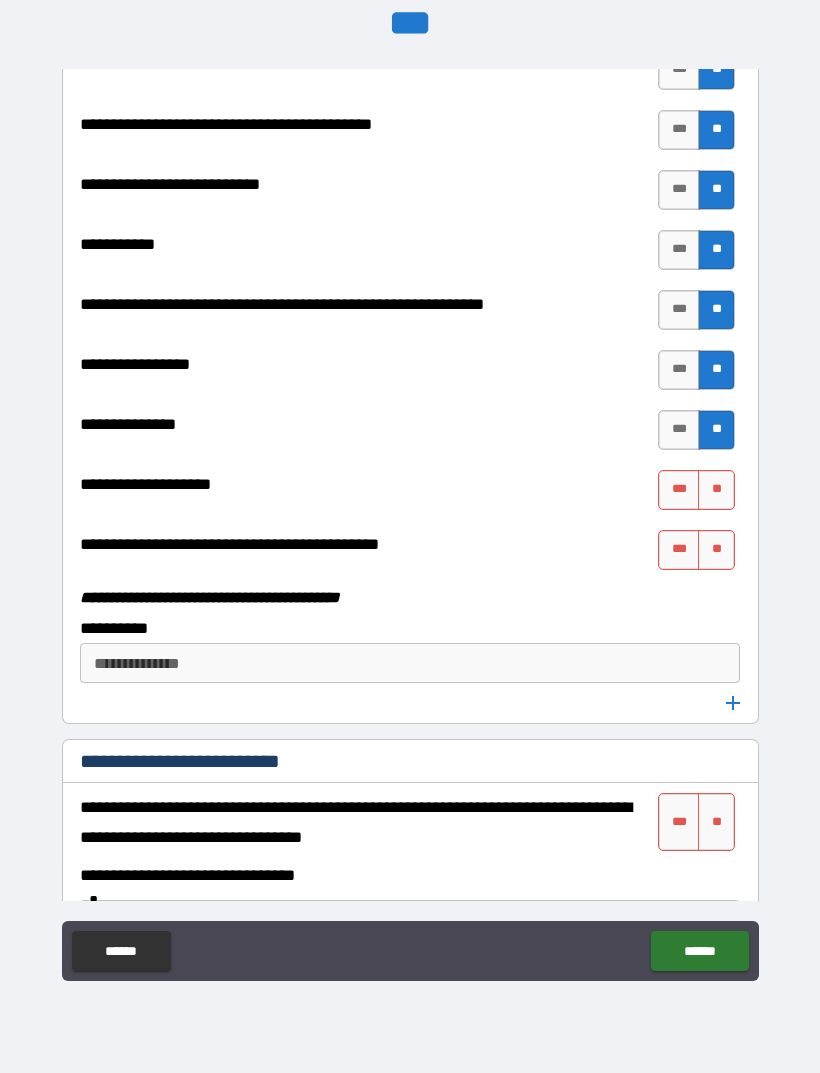 click on "**" at bounding box center (716, 490) 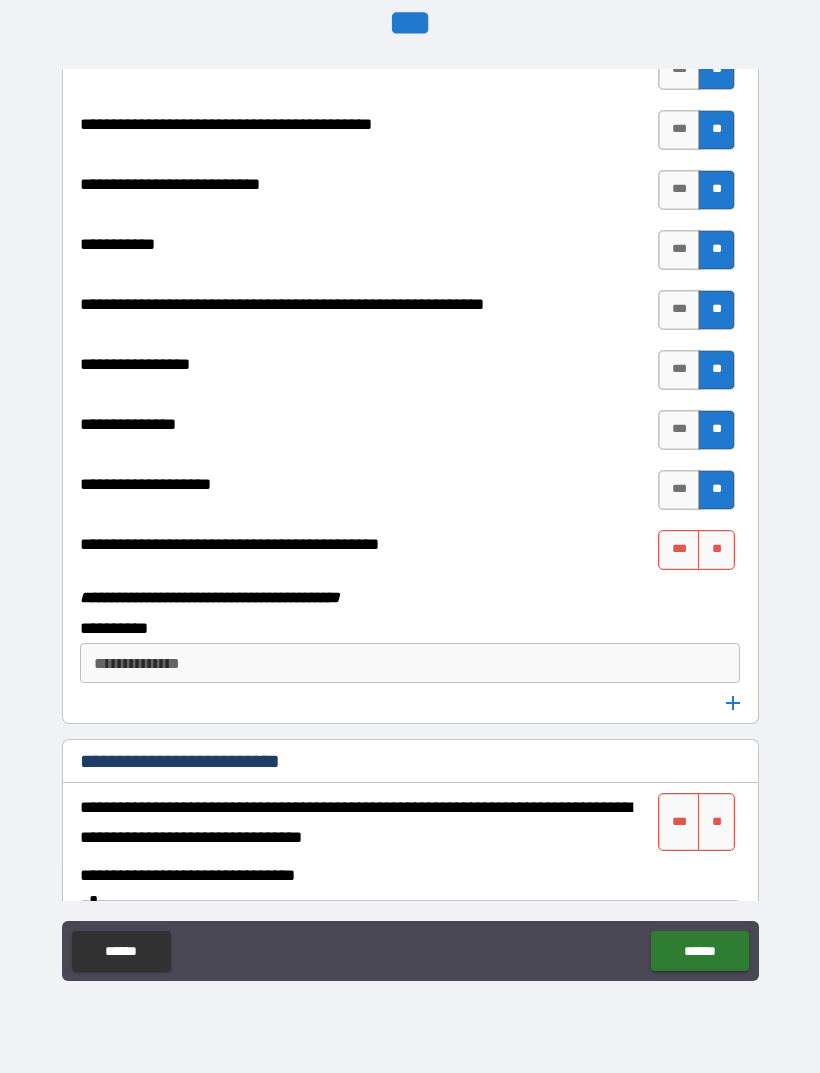click on "**" at bounding box center [716, 550] 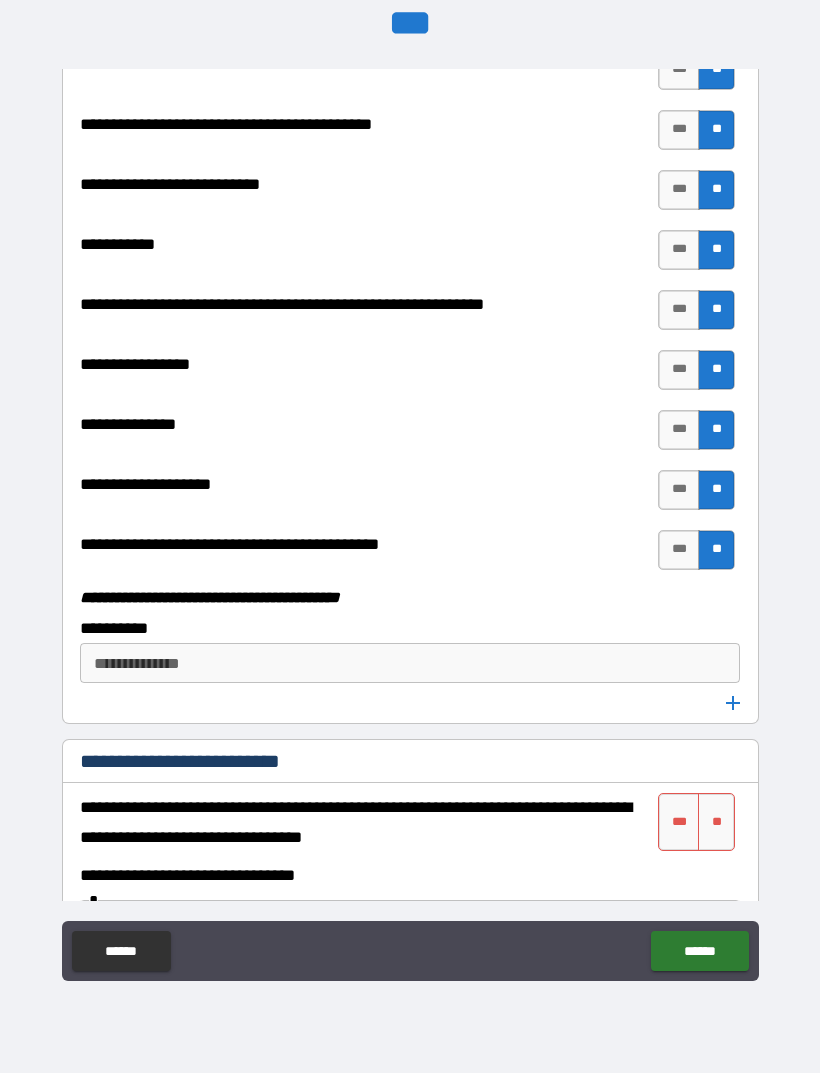 click on "**" at bounding box center [716, 550] 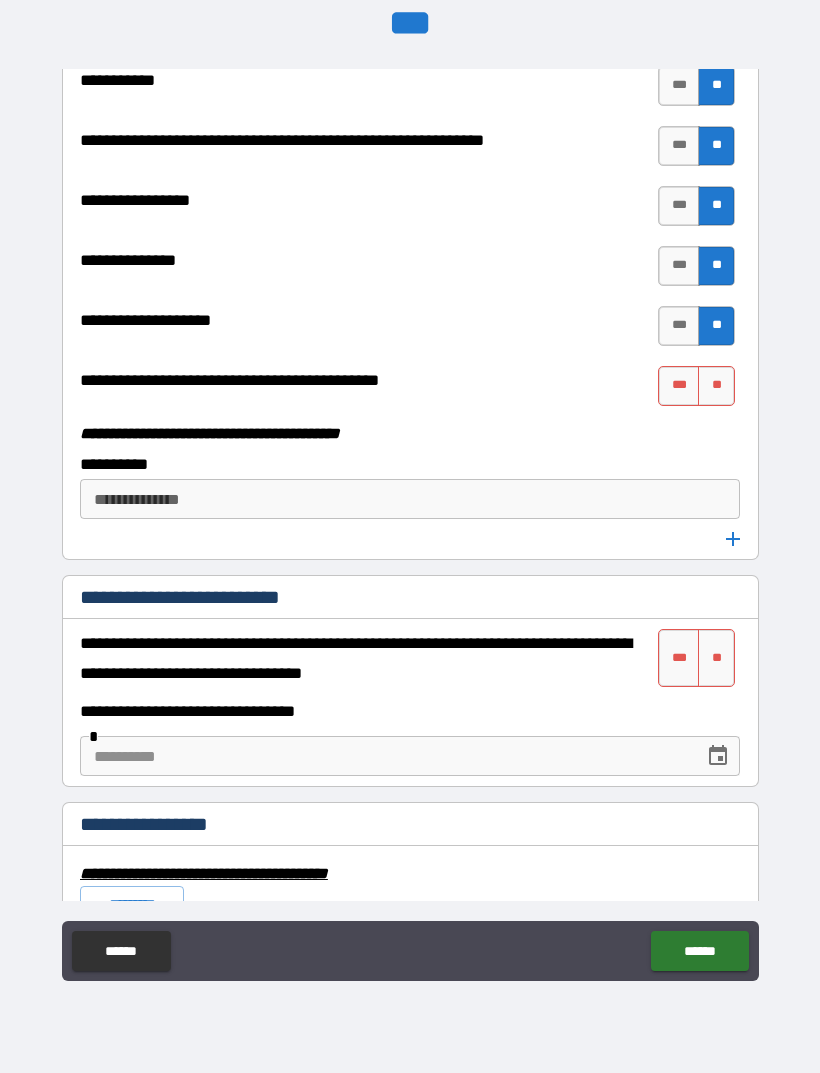 scroll, scrollTop: 6084, scrollLeft: 0, axis: vertical 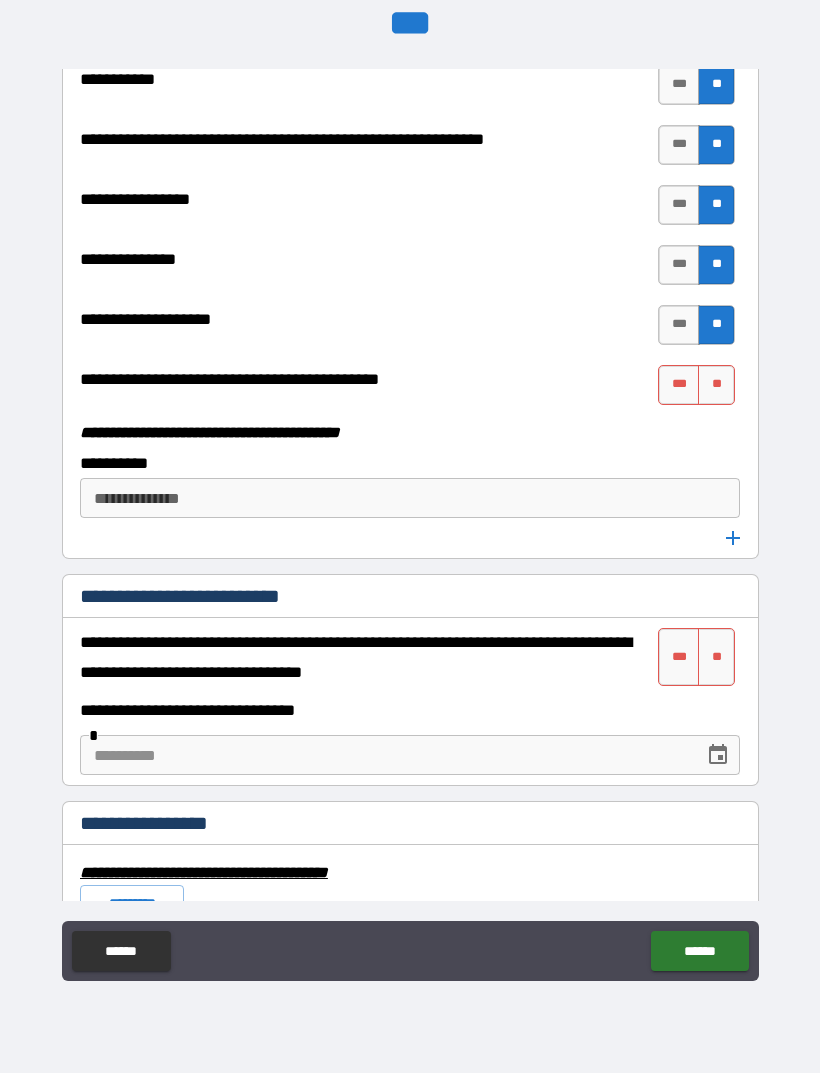 click on "**" at bounding box center [716, 385] 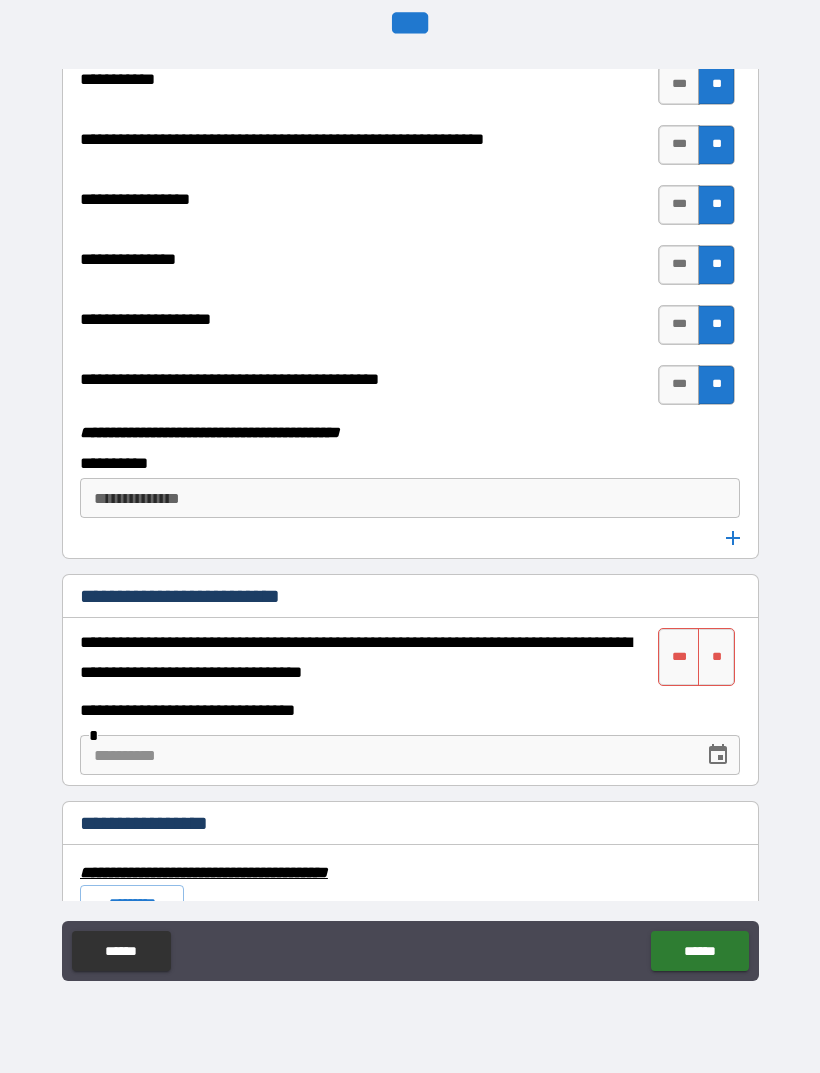 click on "**" at bounding box center [716, 657] 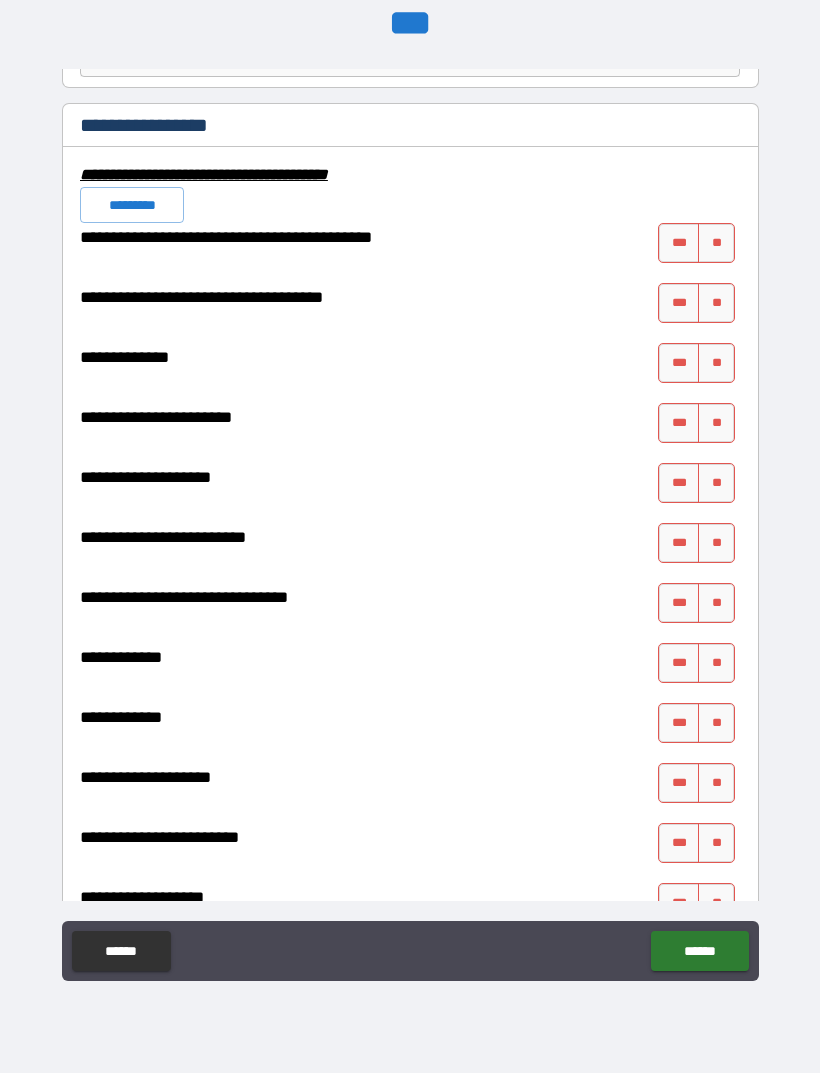 scroll, scrollTop: 6787, scrollLeft: 0, axis: vertical 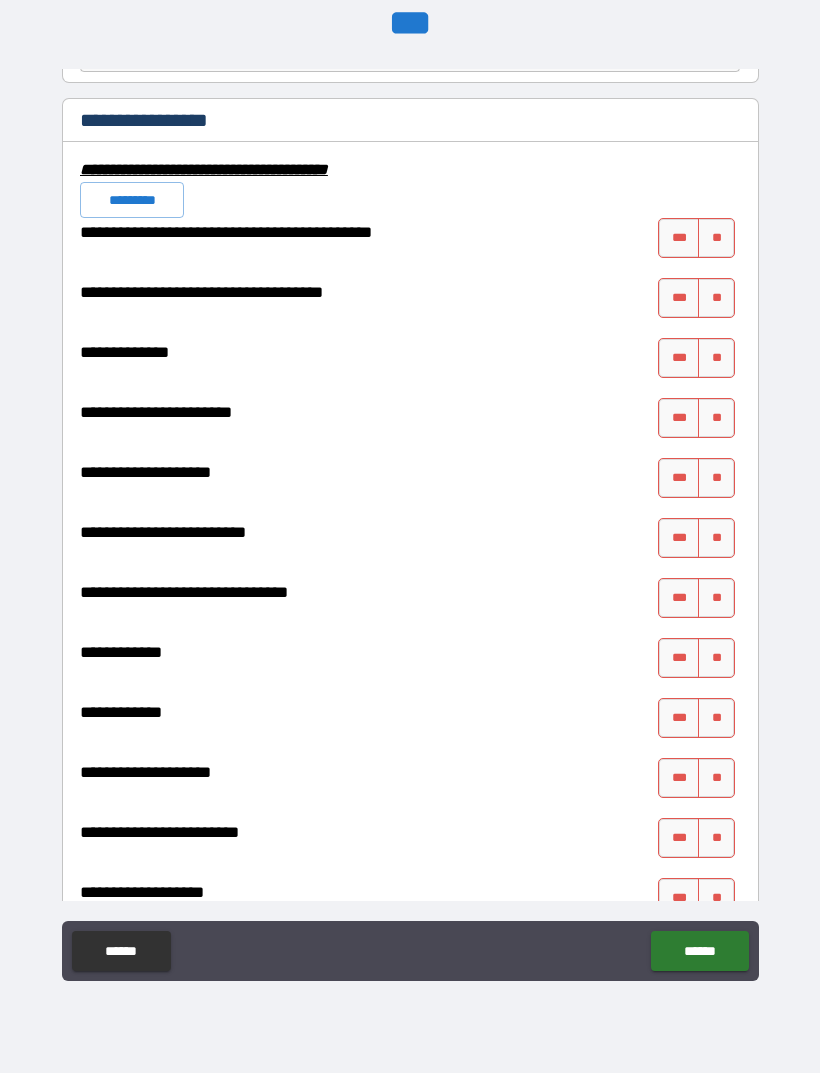 click on "**" at bounding box center (716, 238) 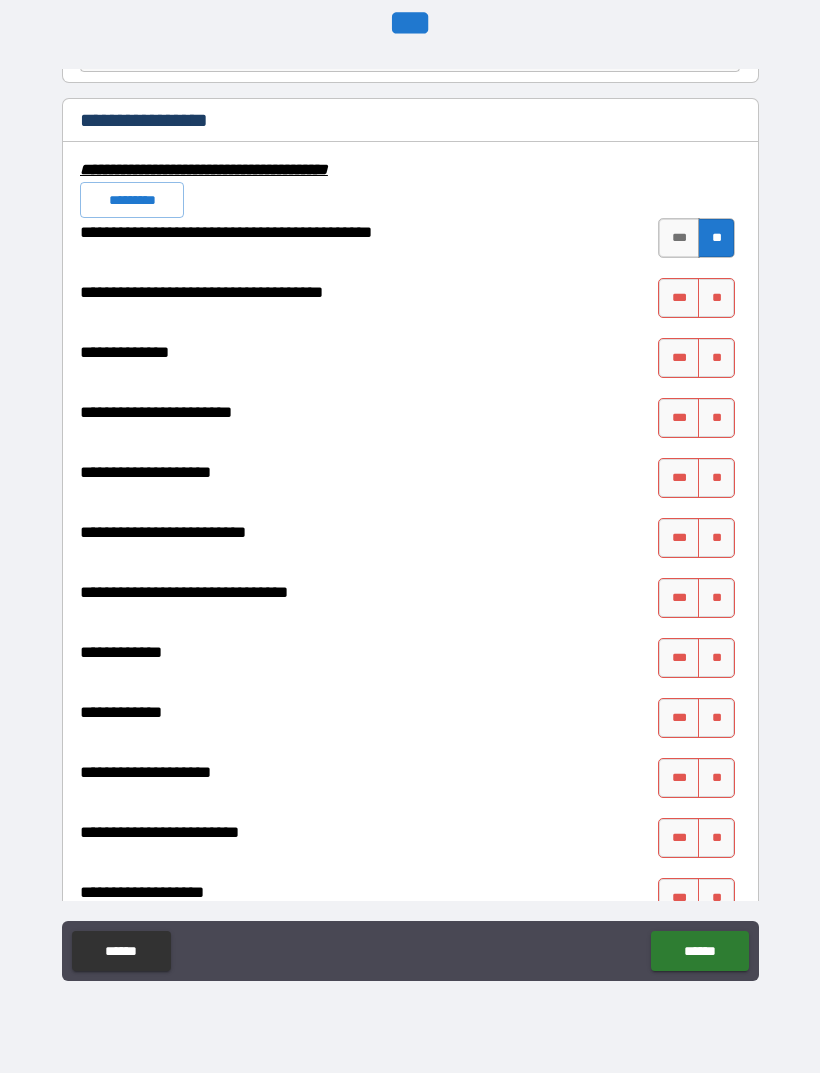 click on "**" at bounding box center [716, 298] 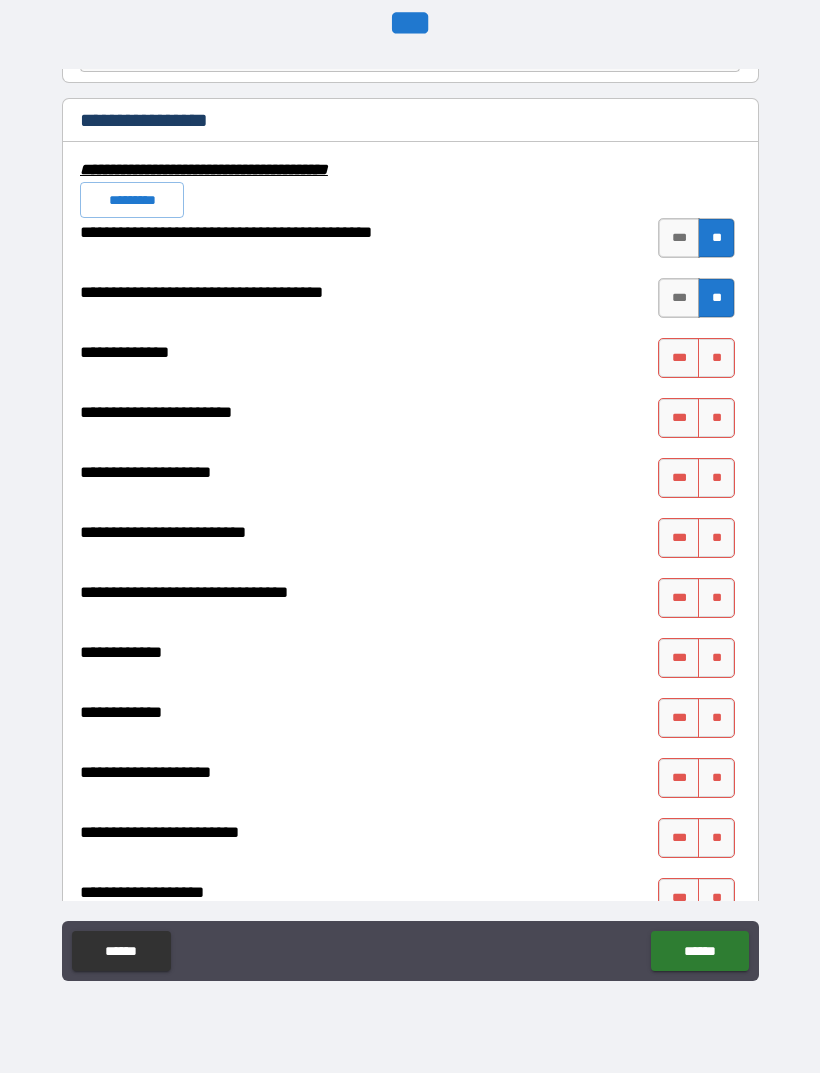 click on "*********" at bounding box center (132, 200) 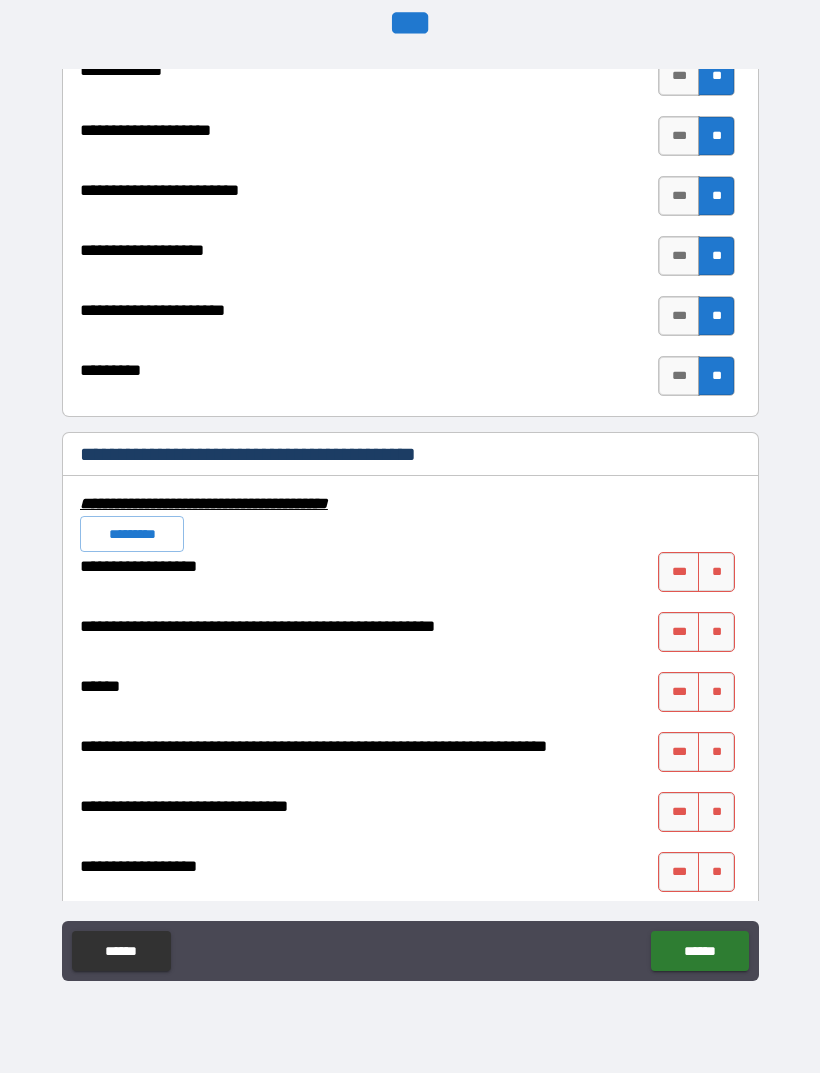 scroll, scrollTop: 7442, scrollLeft: 0, axis: vertical 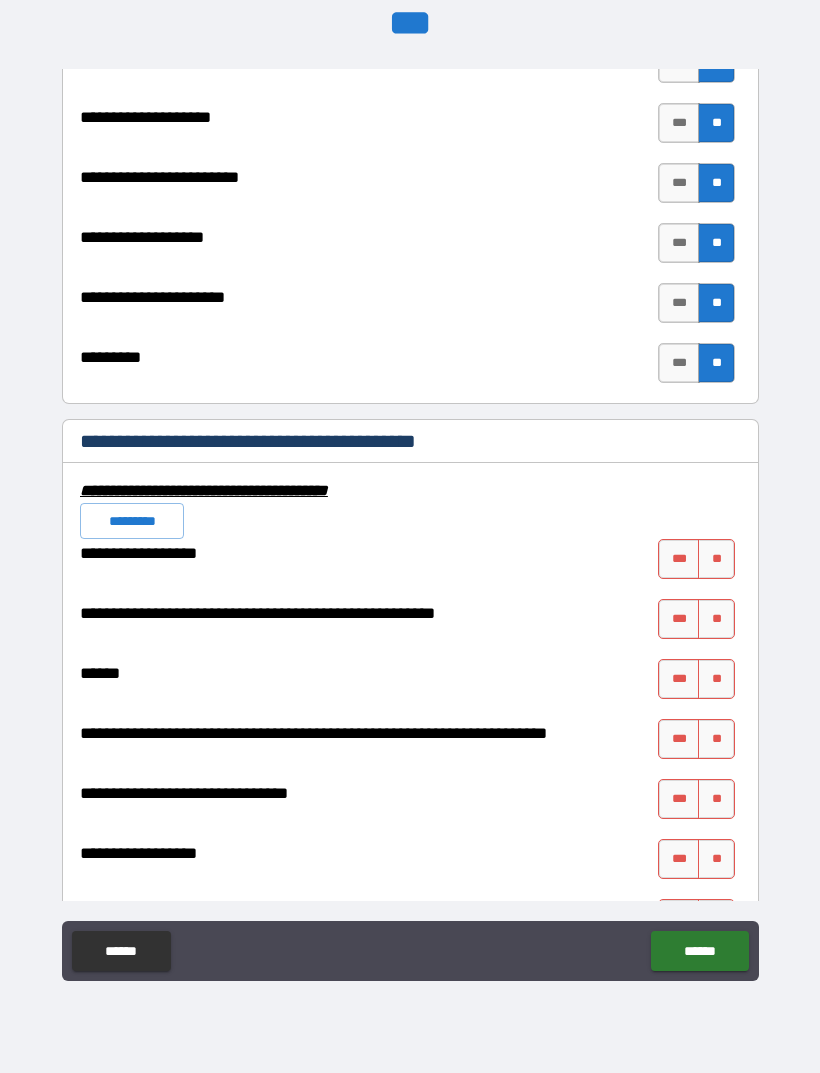 click on "*********" at bounding box center [132, 521] 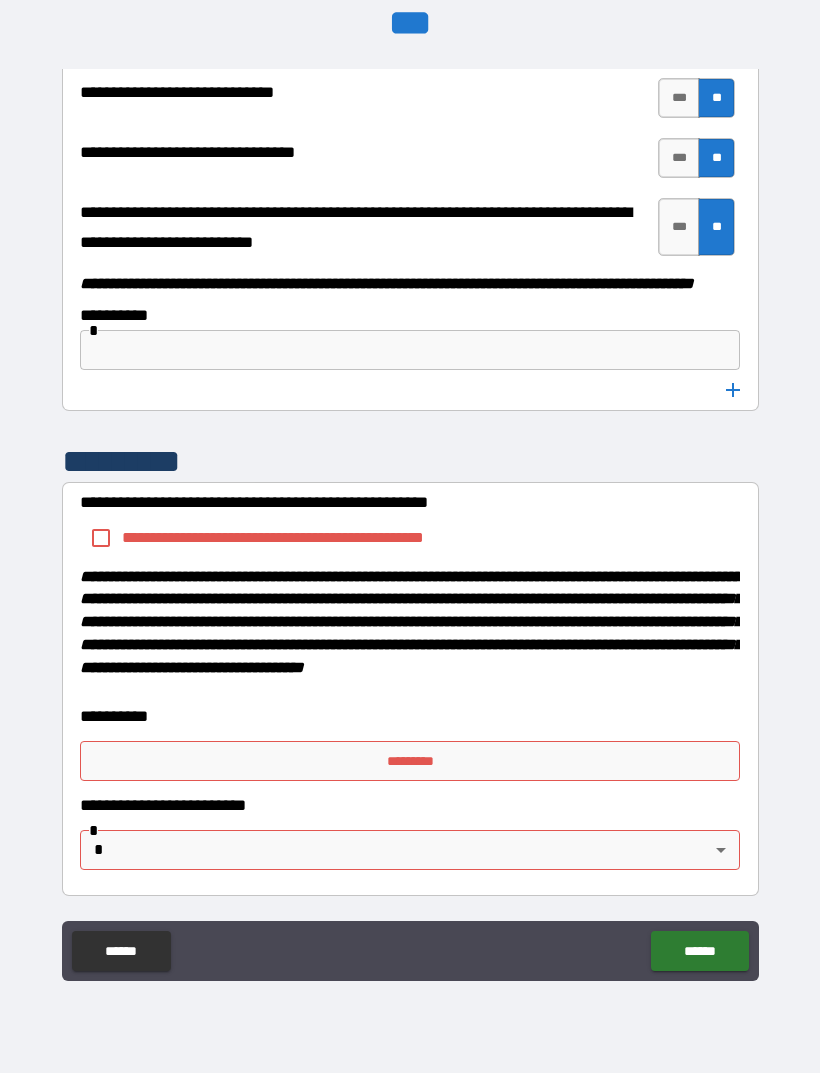 scroll, scrollTop: 10236, scrollLeft: 0, axis: vertical 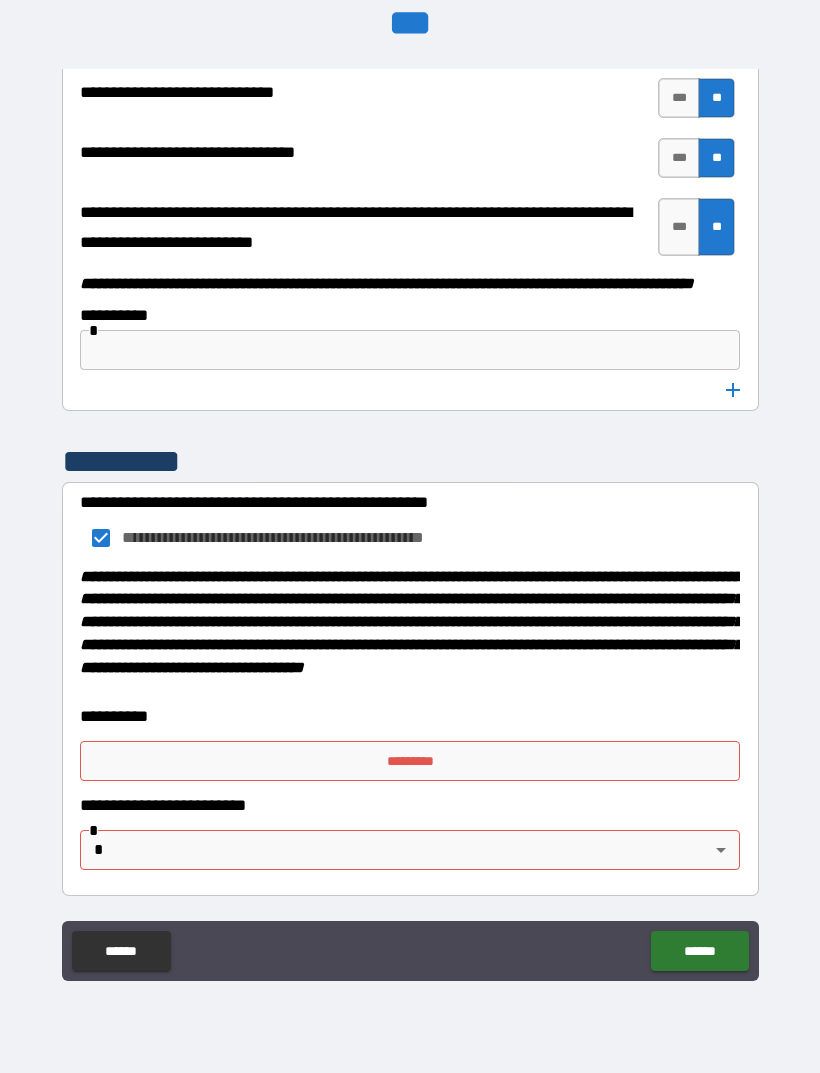 click on "*********" at bounding box center (410, 761) 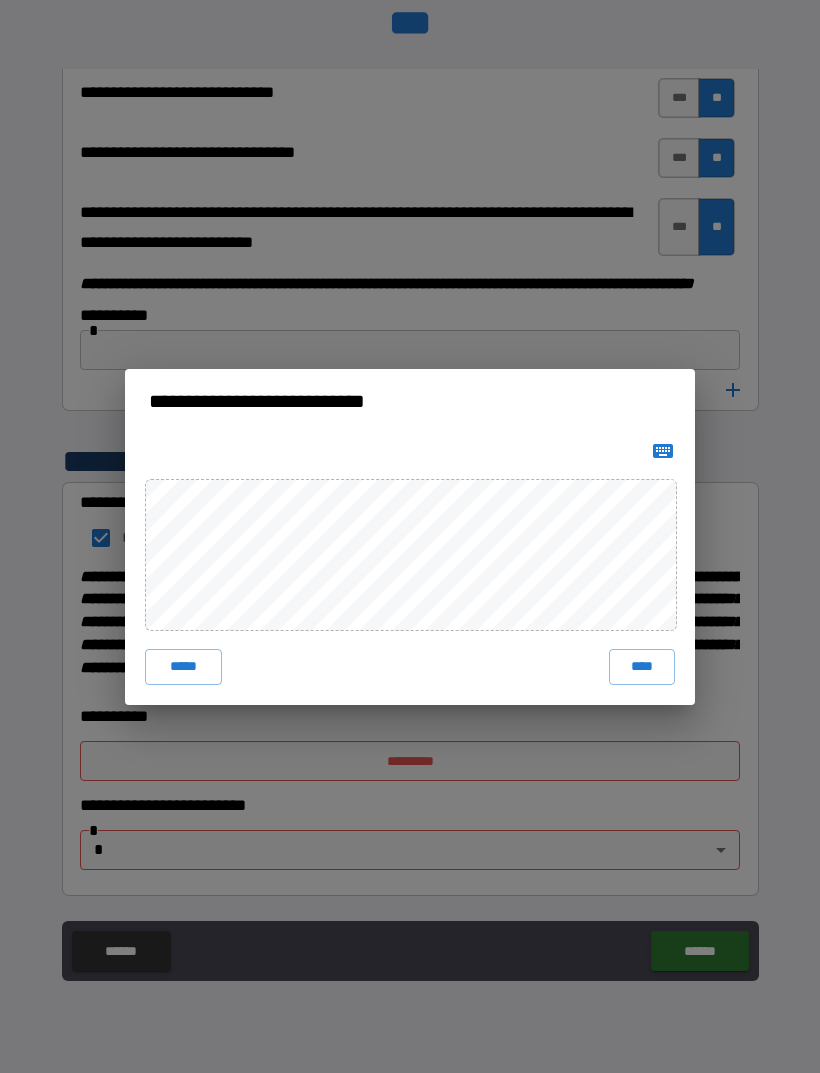 click on "****" at bounding box center (642, 667) 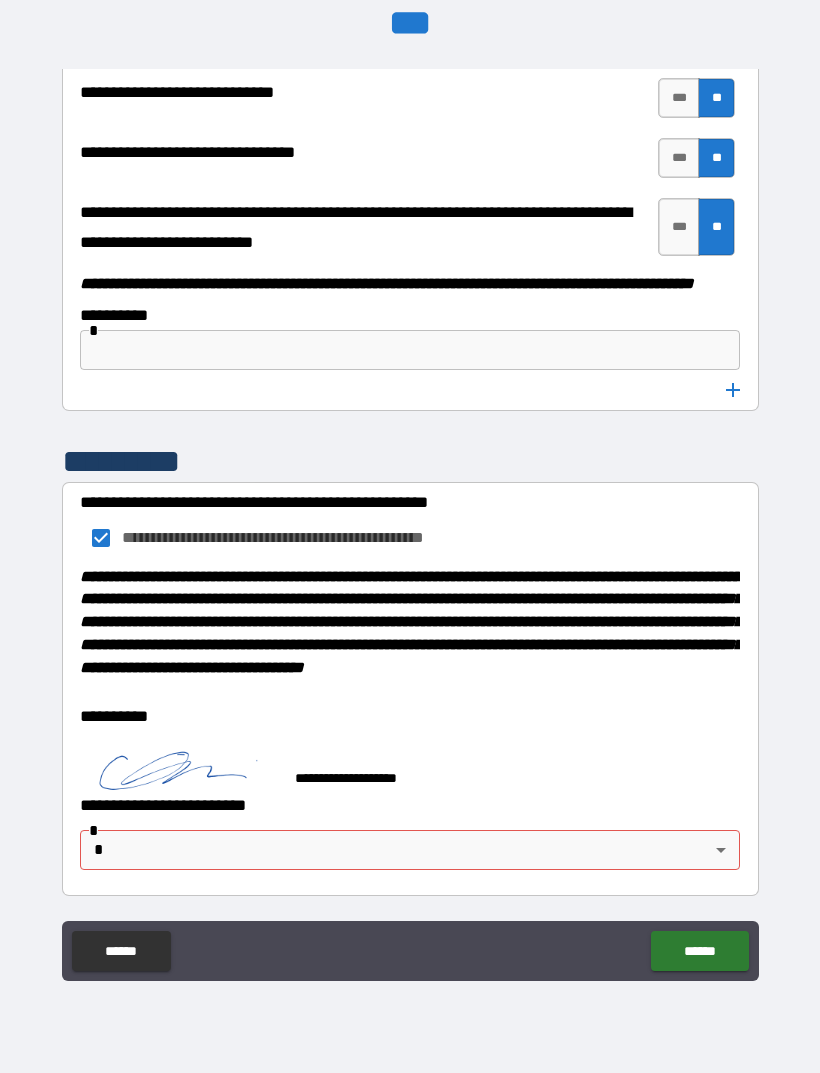scroll, scrollTop: 10226, scrollLeft: 0, axis: vertical 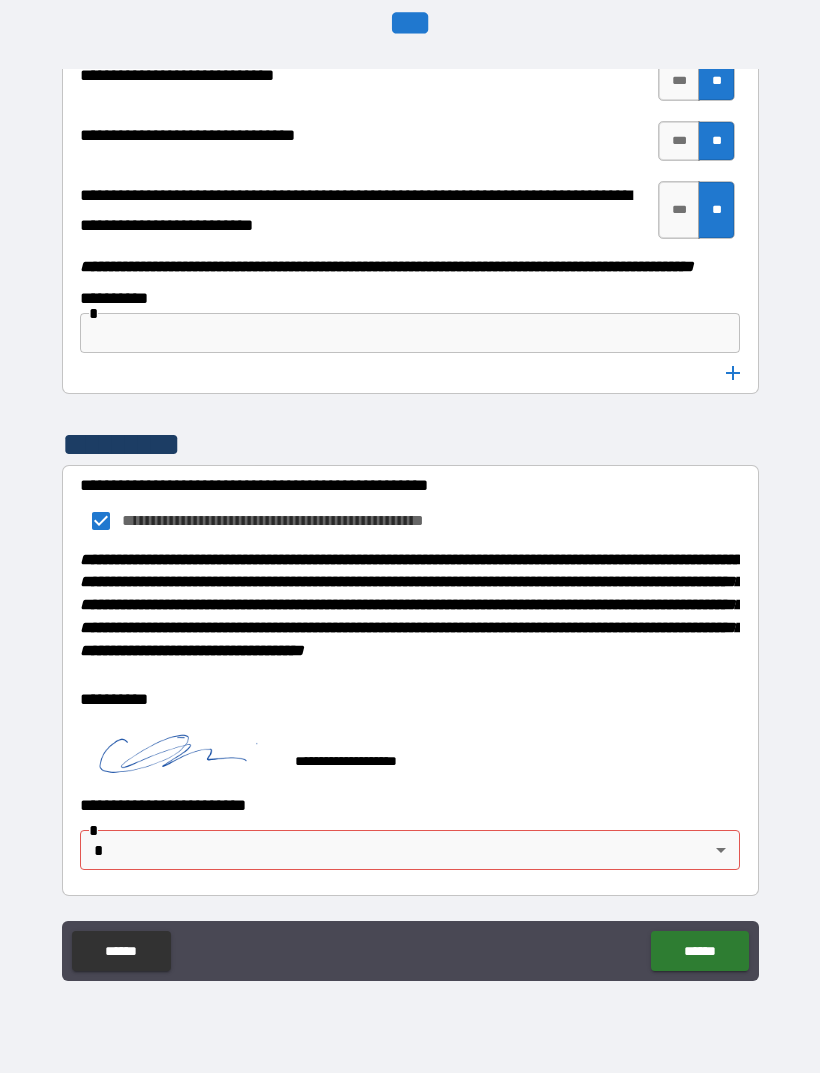 click on "**********" at bounding box center [410, 504] 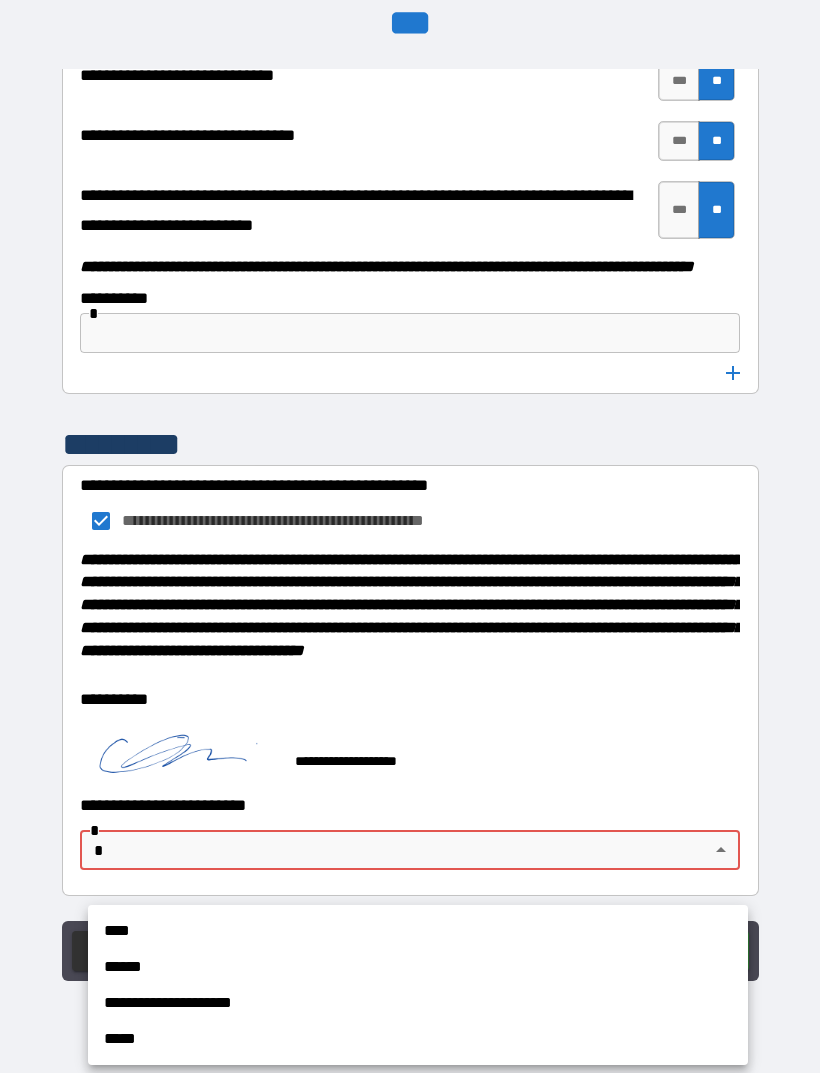 click on "**********" at bounding box center [418, 1003] 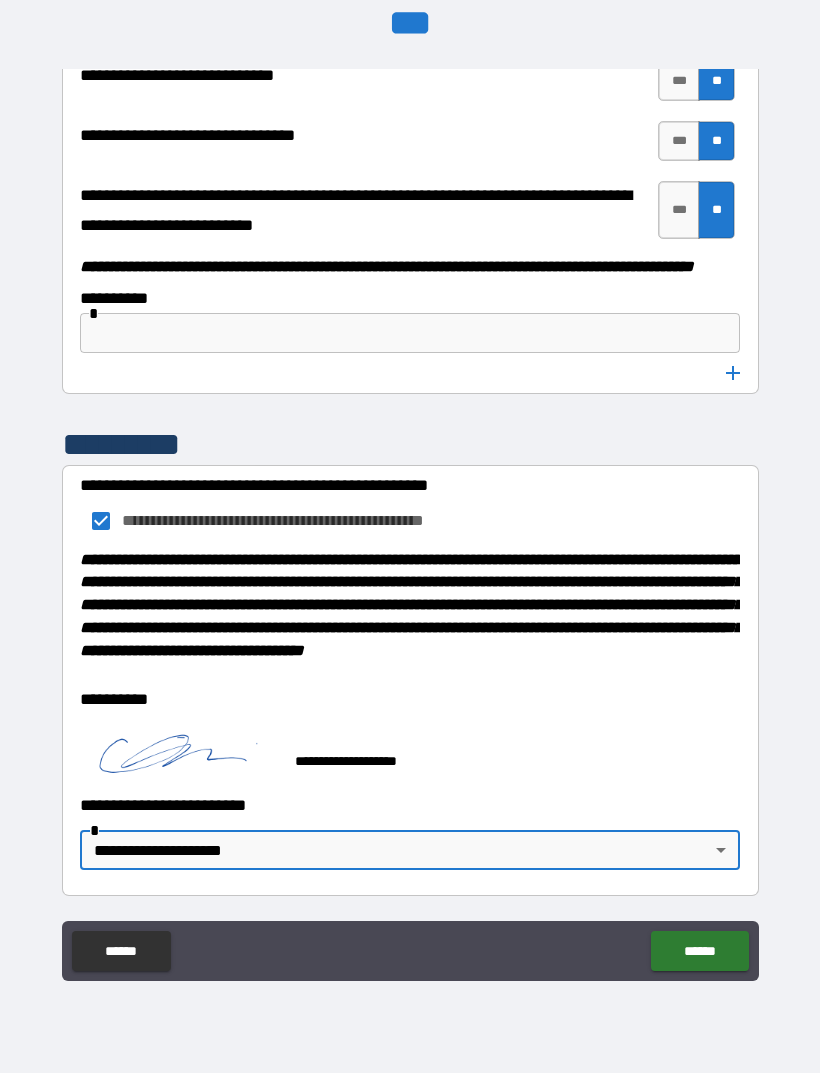click on "******" at bounding box center (699, 951) 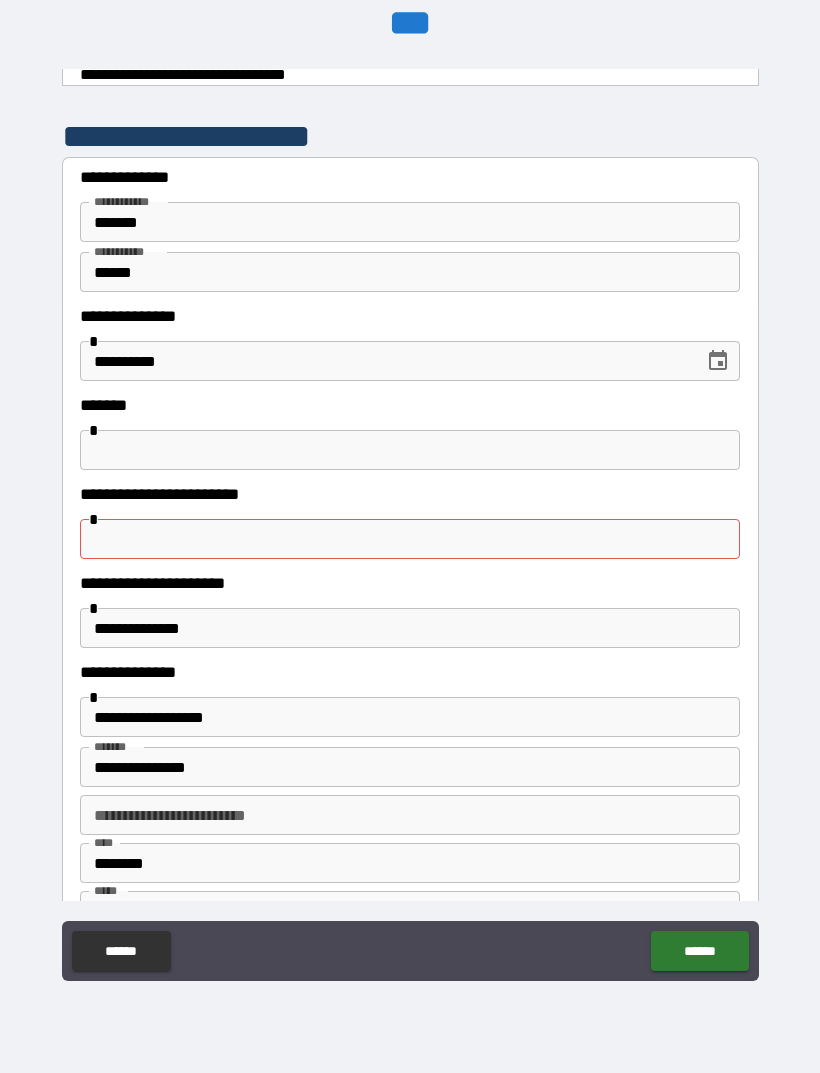 scroll, scrollTop: 24, scrollLeft: 0, axis: vertical 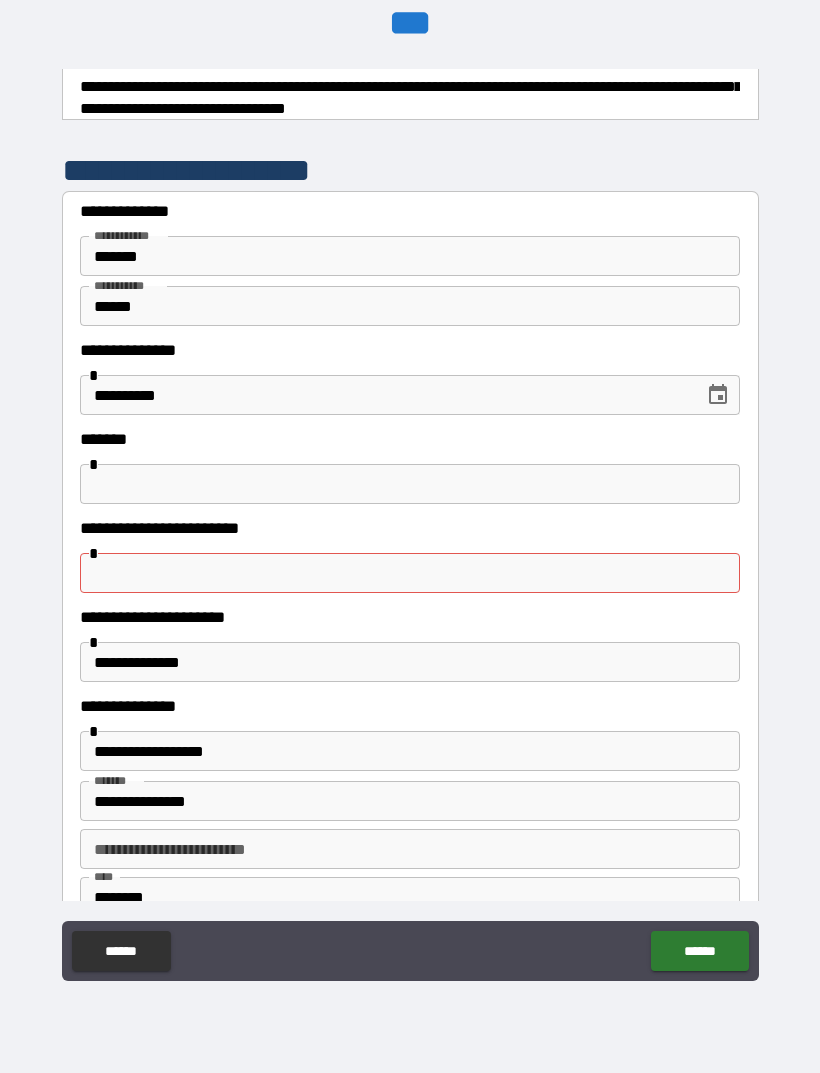 click at bounding box center [410, 573] 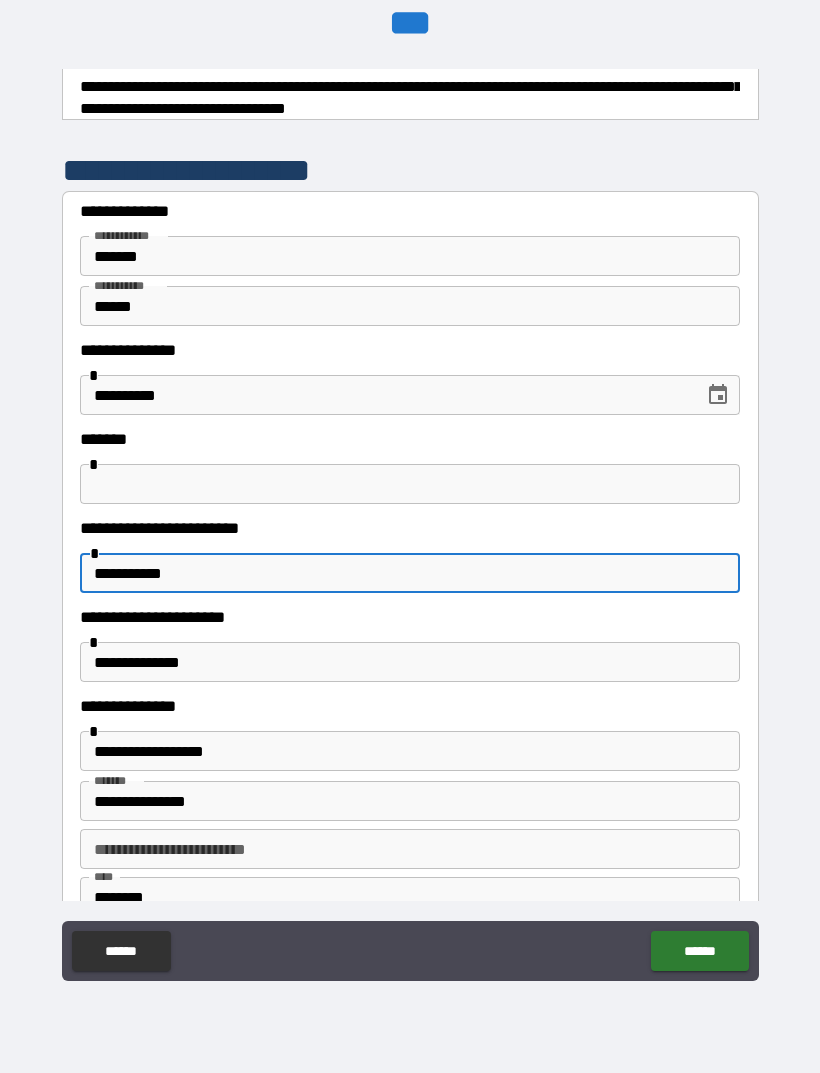 type on "**********" 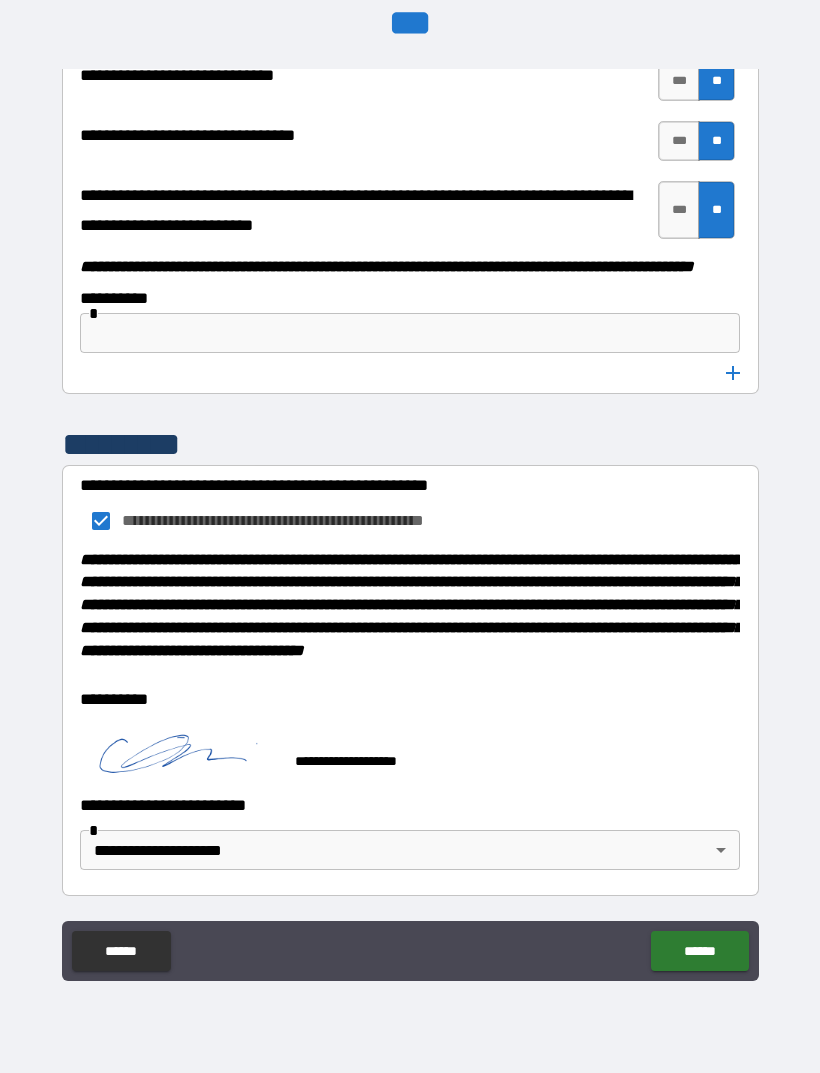 scroll, scrollTop: 10253, scrollLeft: 0, axis: vertical 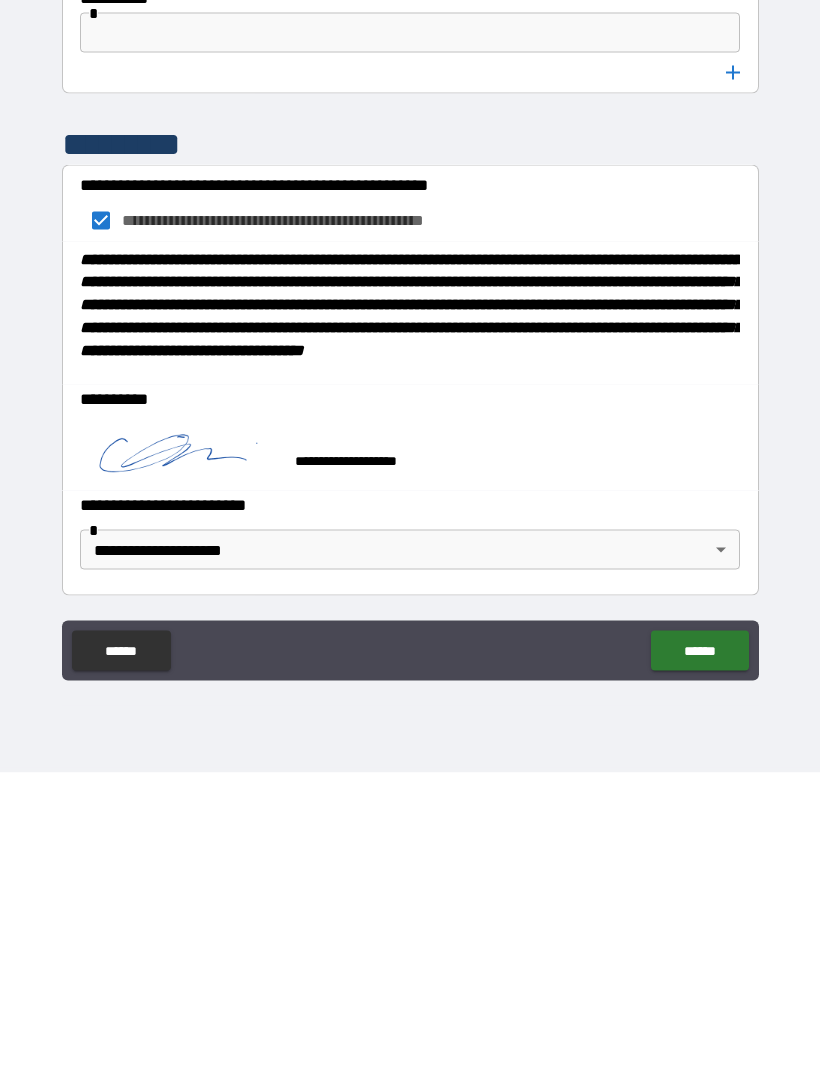 click on "******" at bounding box center [699, 951] 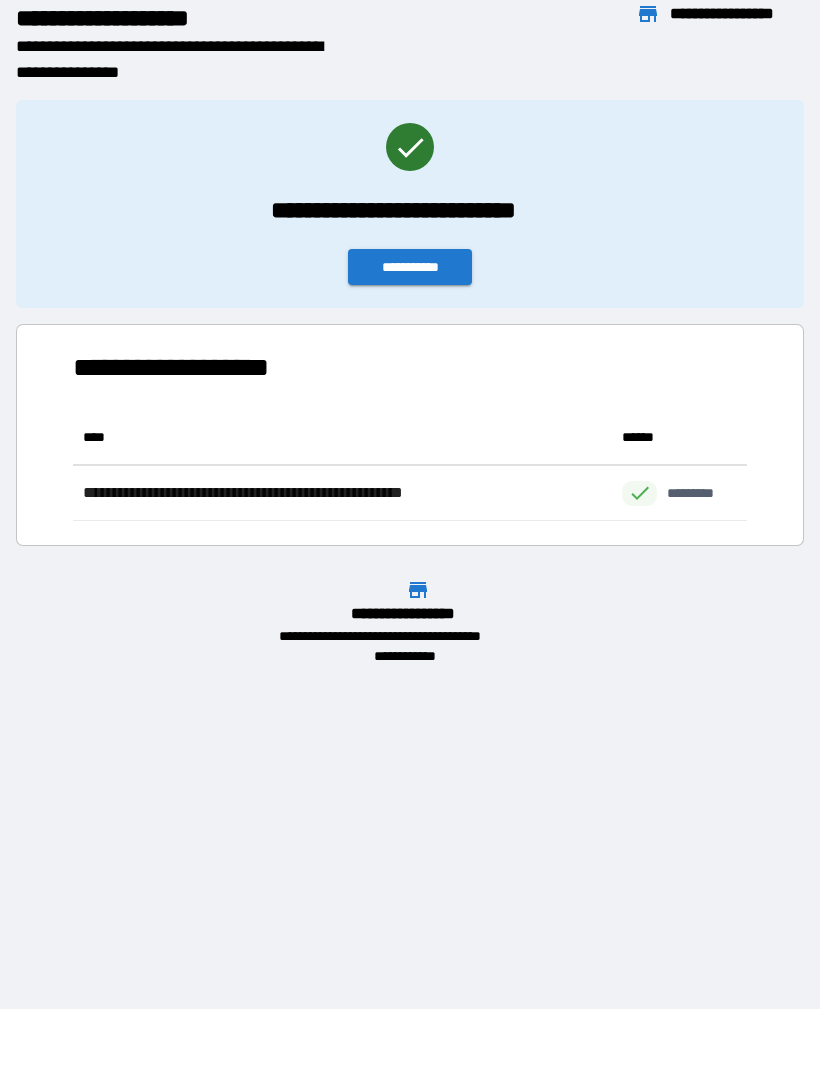 scroll, scrollTop: 1, scrollLeft: 1, axis: both 